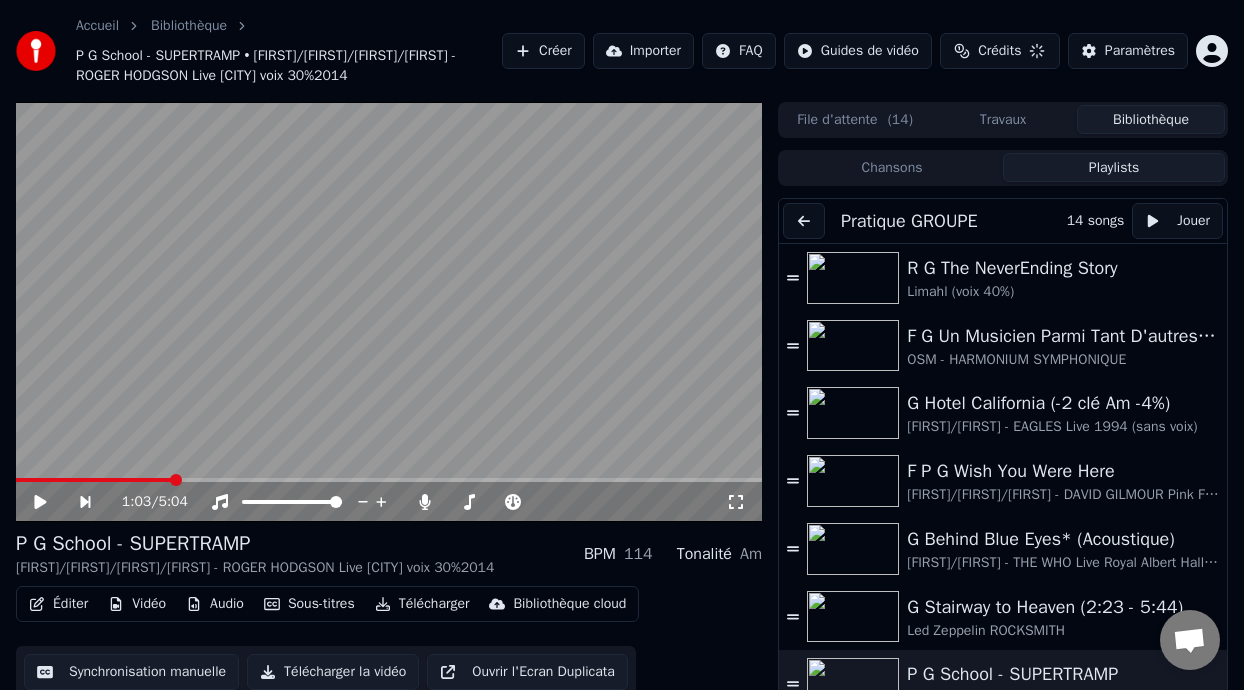 scroll, scrollTop: 24, scrollLeft: 0, axis: vertical 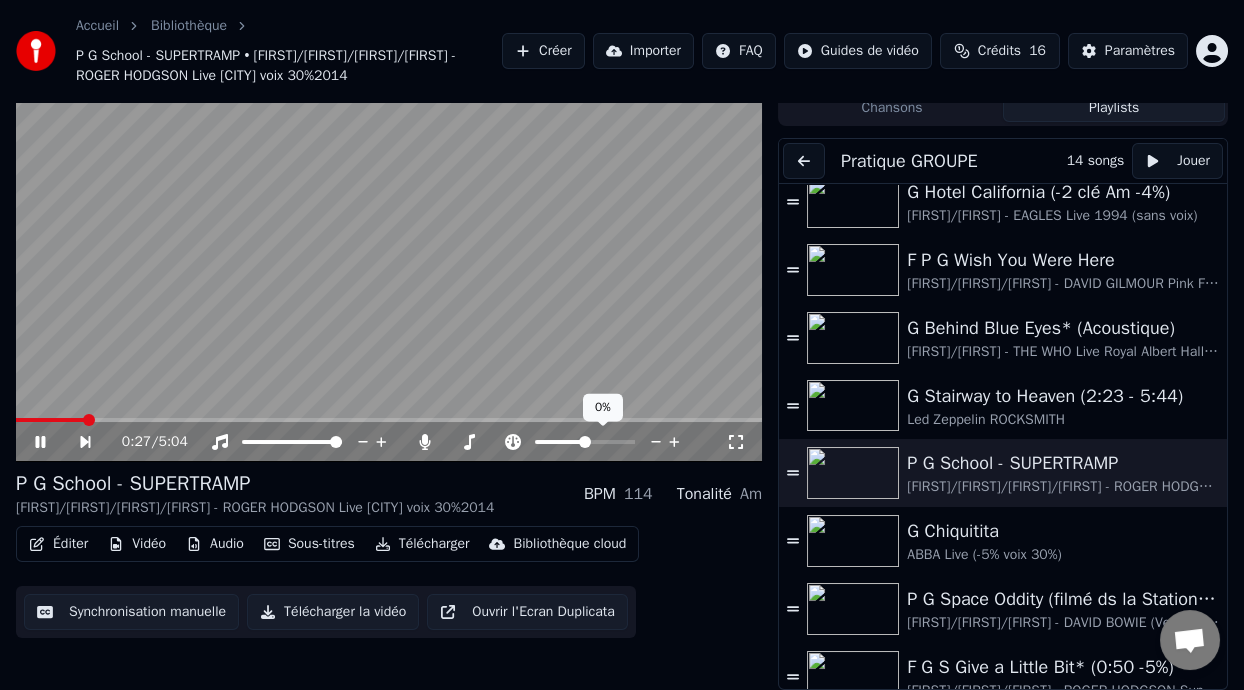 click at bounding box center (560, 442) 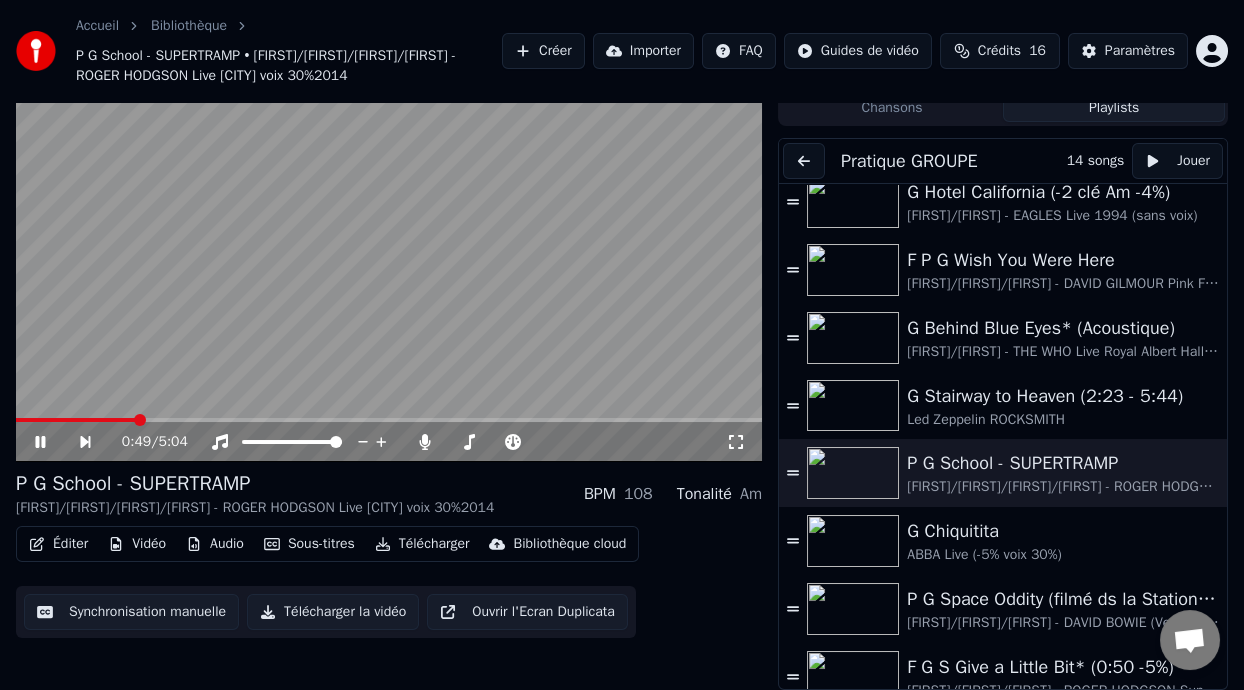 click at bounding box center [76, 420] 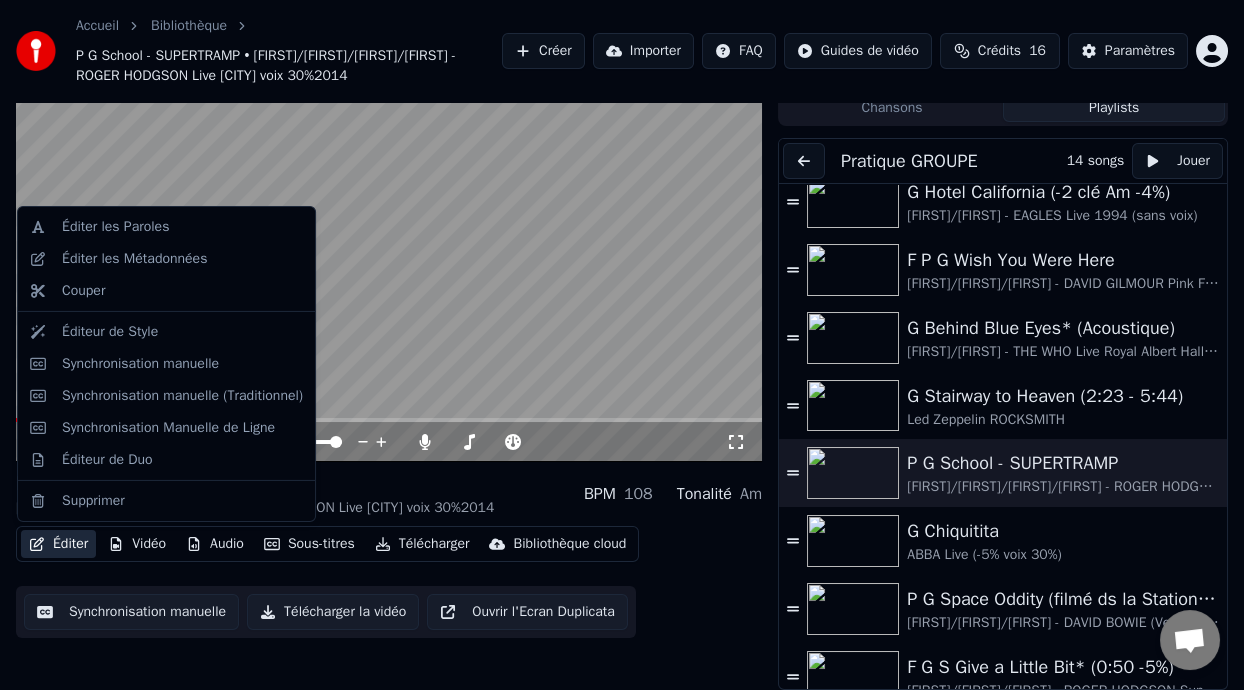 click on "Éditer" at bounding box center (58, 544) 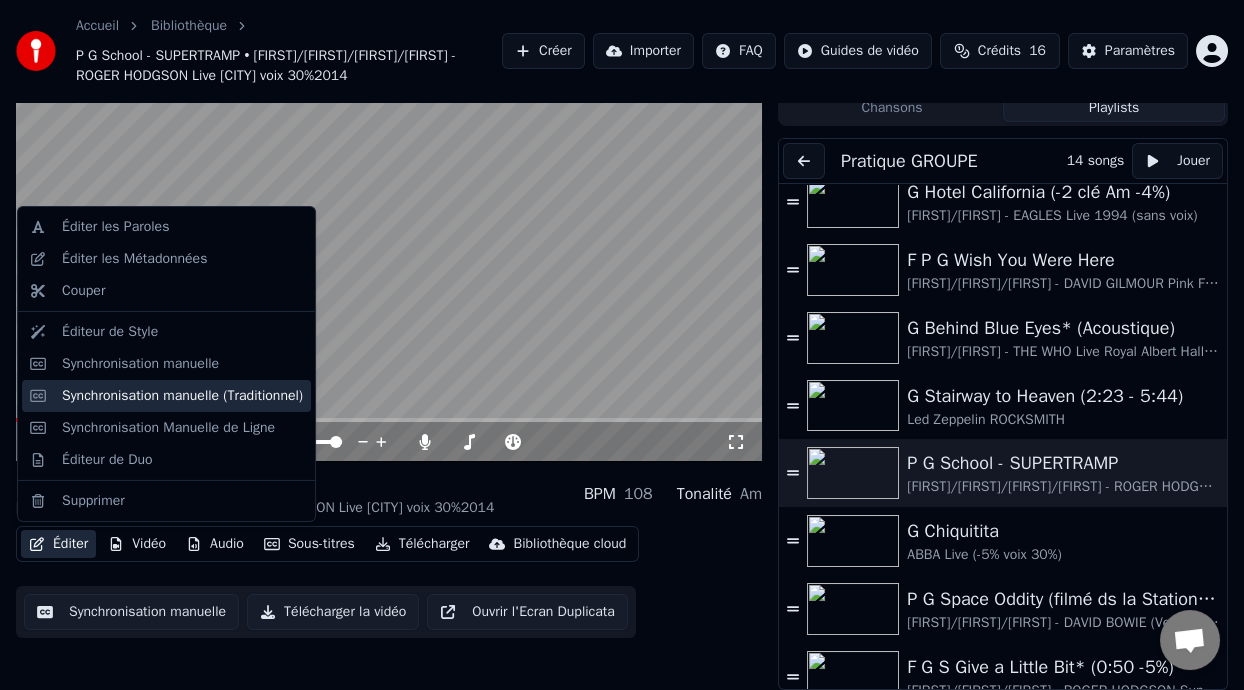 click on "Synchronisation manuelle (Traditionnel)" at bounding box center [182, 396] 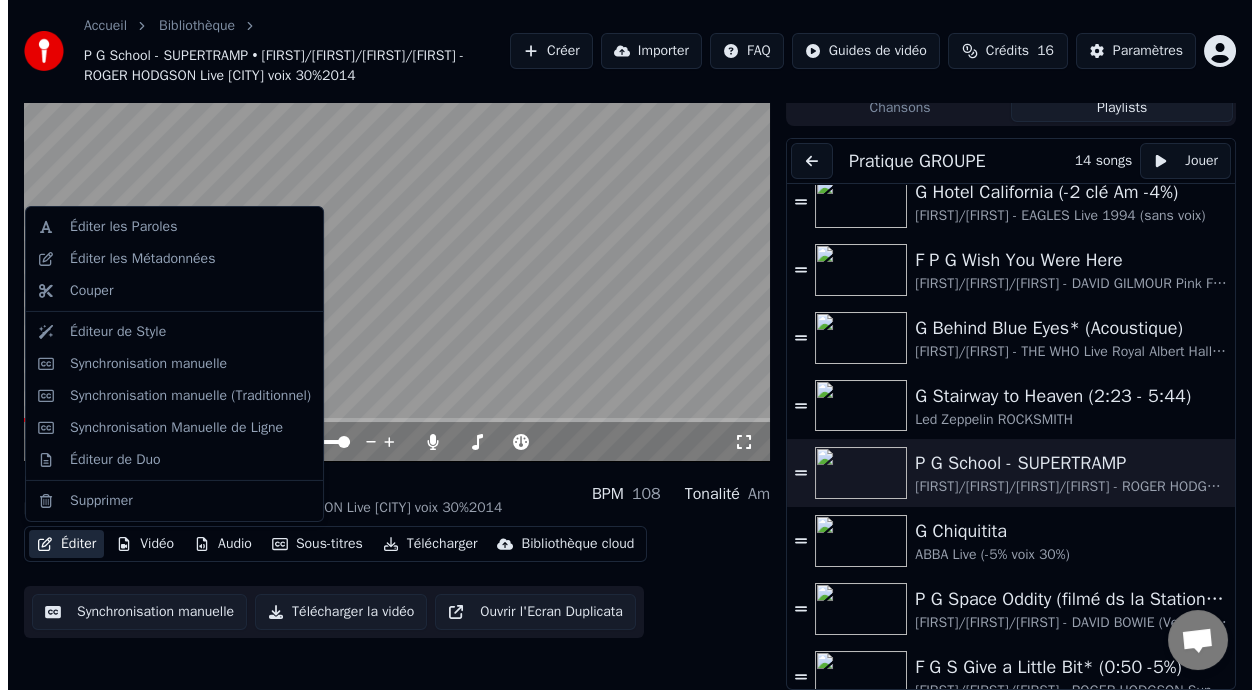 scroll, scrollTop: 0, scrollLeft: 0, axis: both 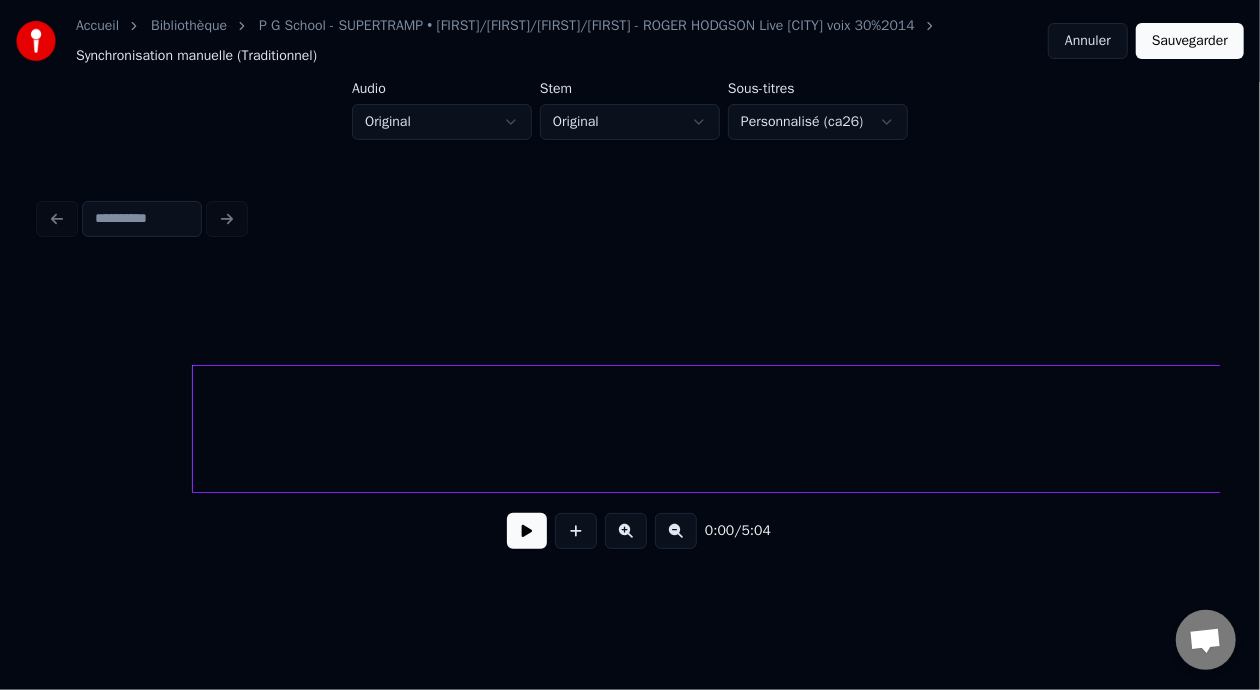 click on "[La chanson SCHOOL dénoncait la perte d'innocence et de liberté dans l'enfance, où les enfants sont poussés vers la conformité au détriment de leur individualité]" at bounding box center (2369, 434) 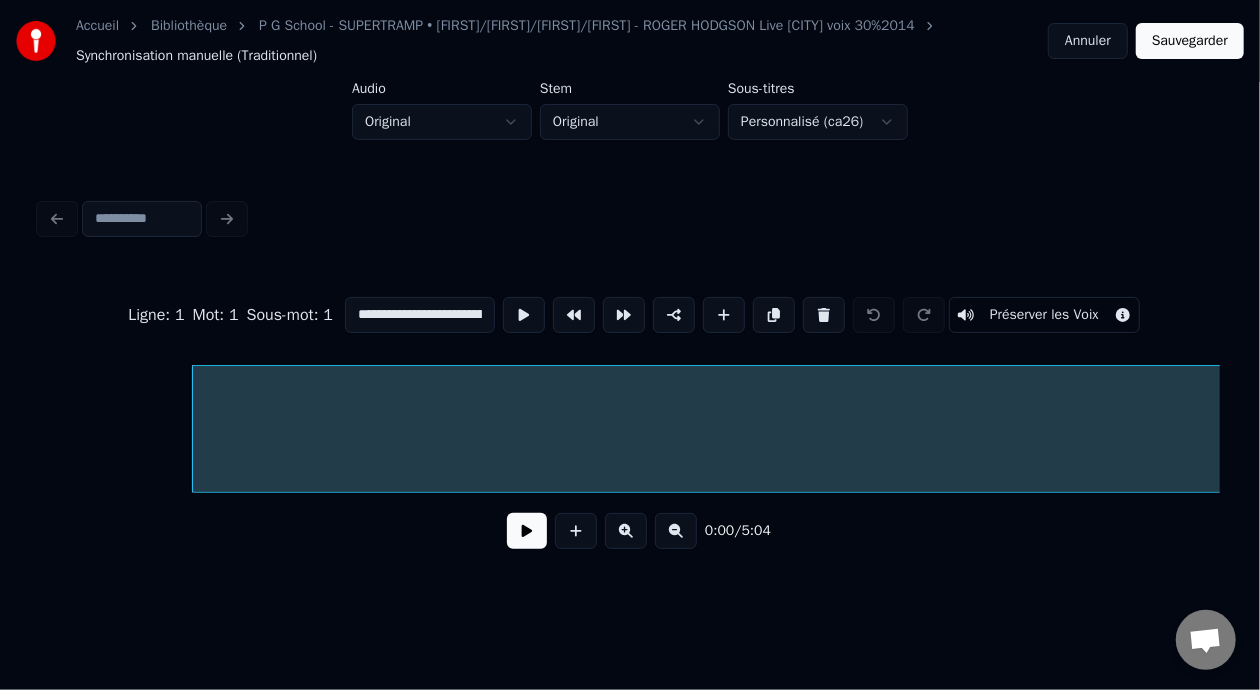 click at bounding box center (527, 531) 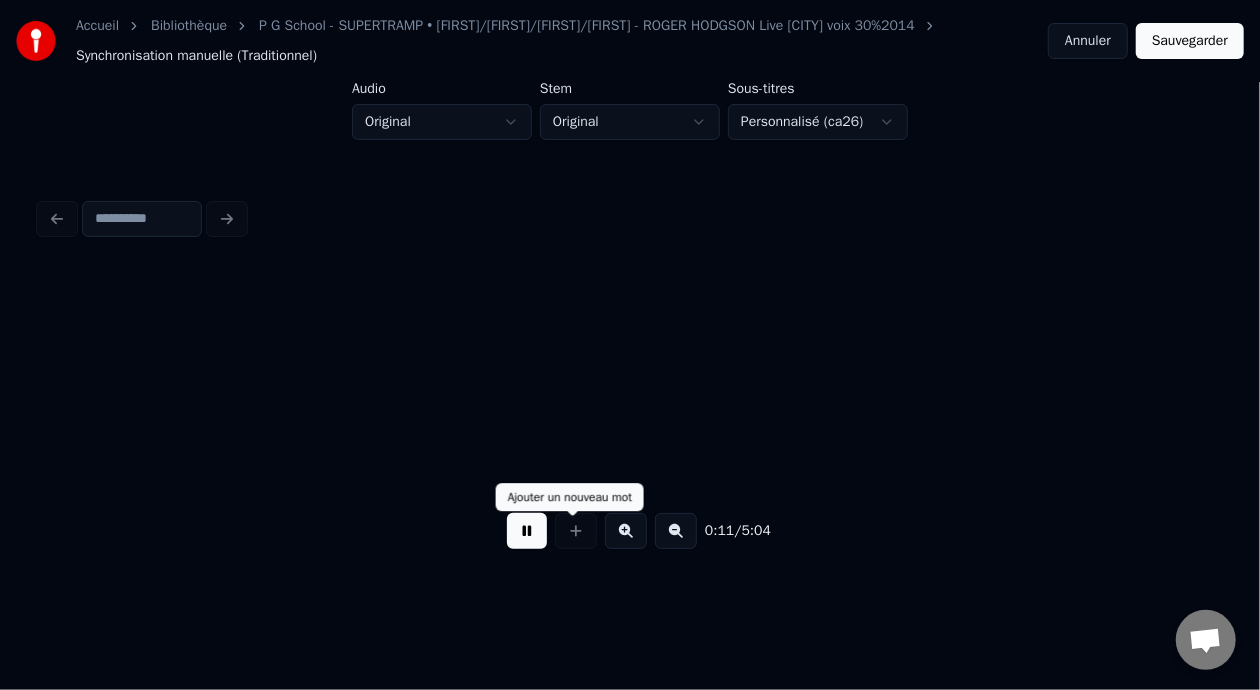 scroll, scrollTop: 0, scrollLeft: 4736, axis: horizontal 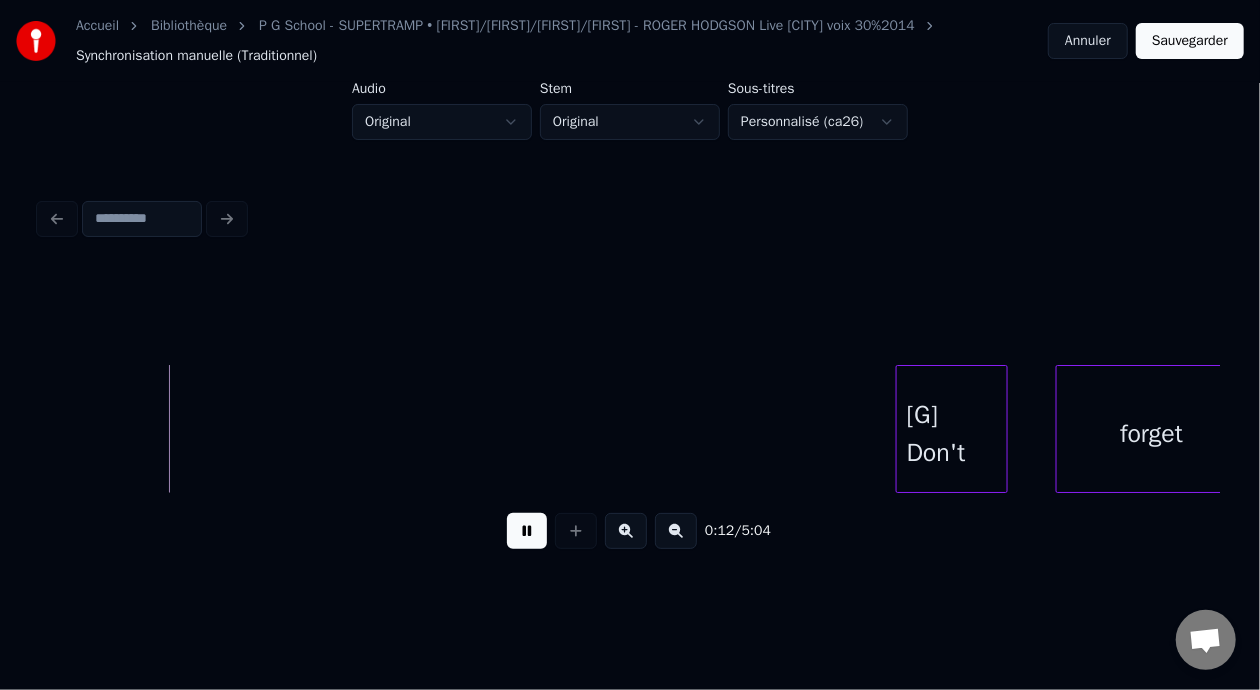 click at bounding box center [527, 531] 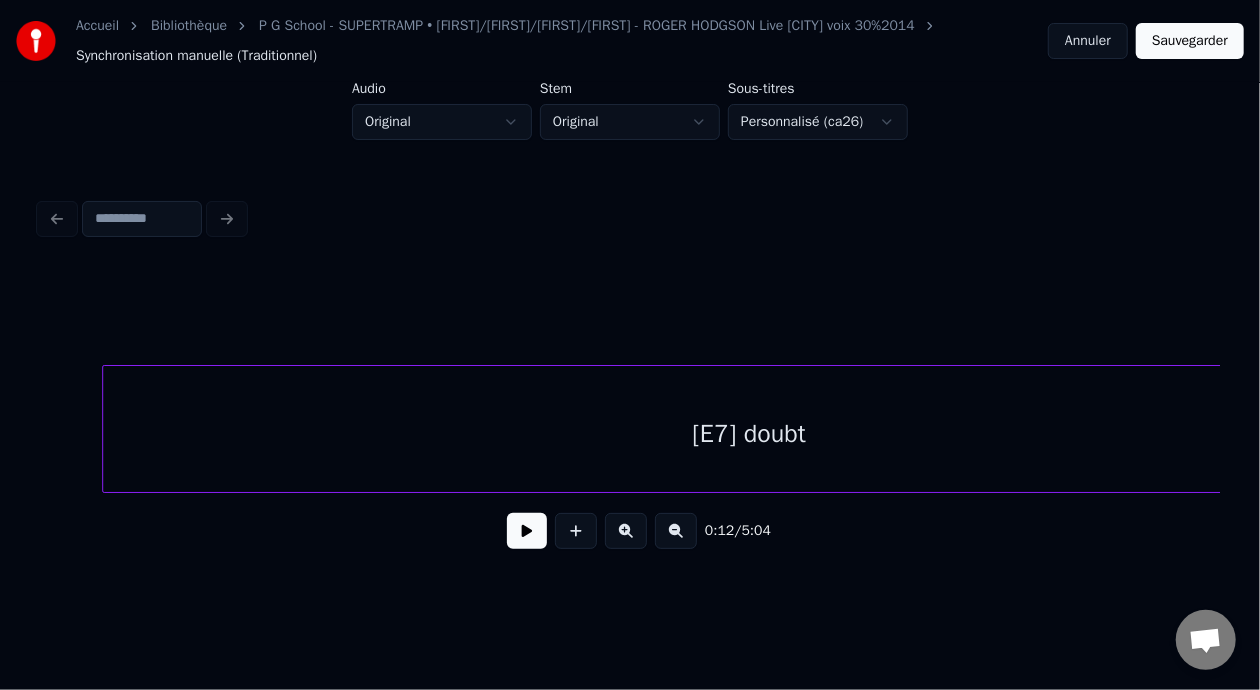 scroll, scrollTop: 0, scrollLeft: 34359, axis: horizontal 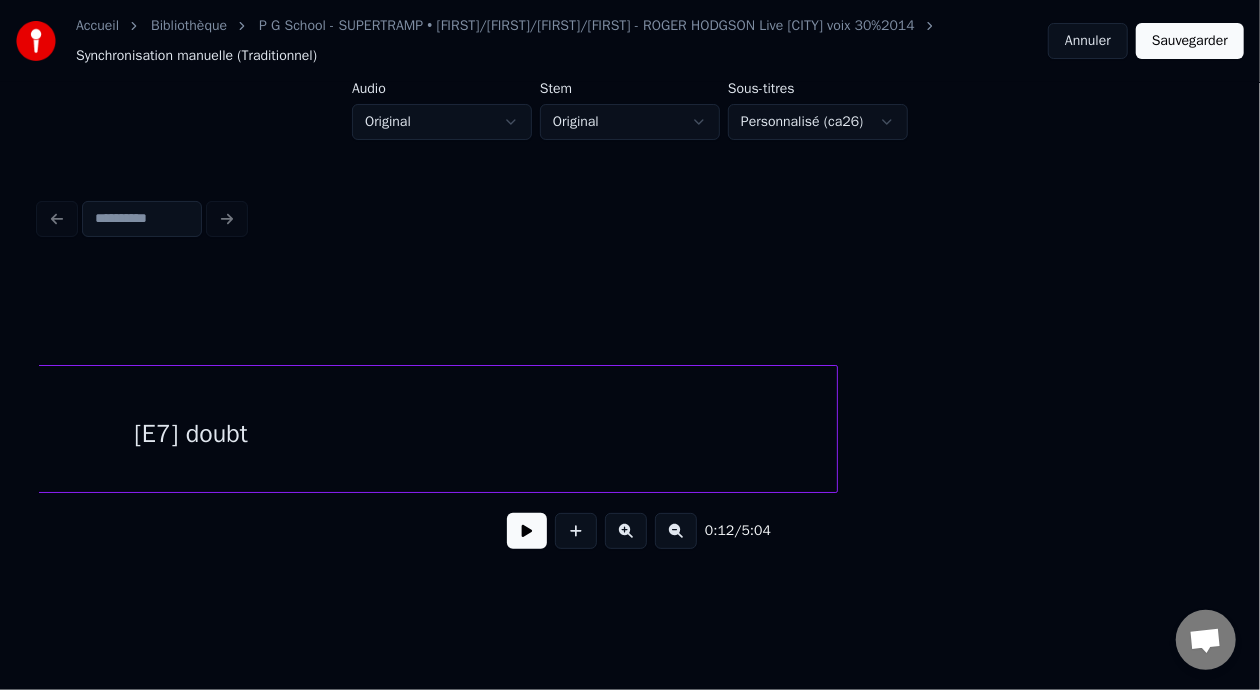 click on "[E7] doubt" at bounding box center [191, 434] 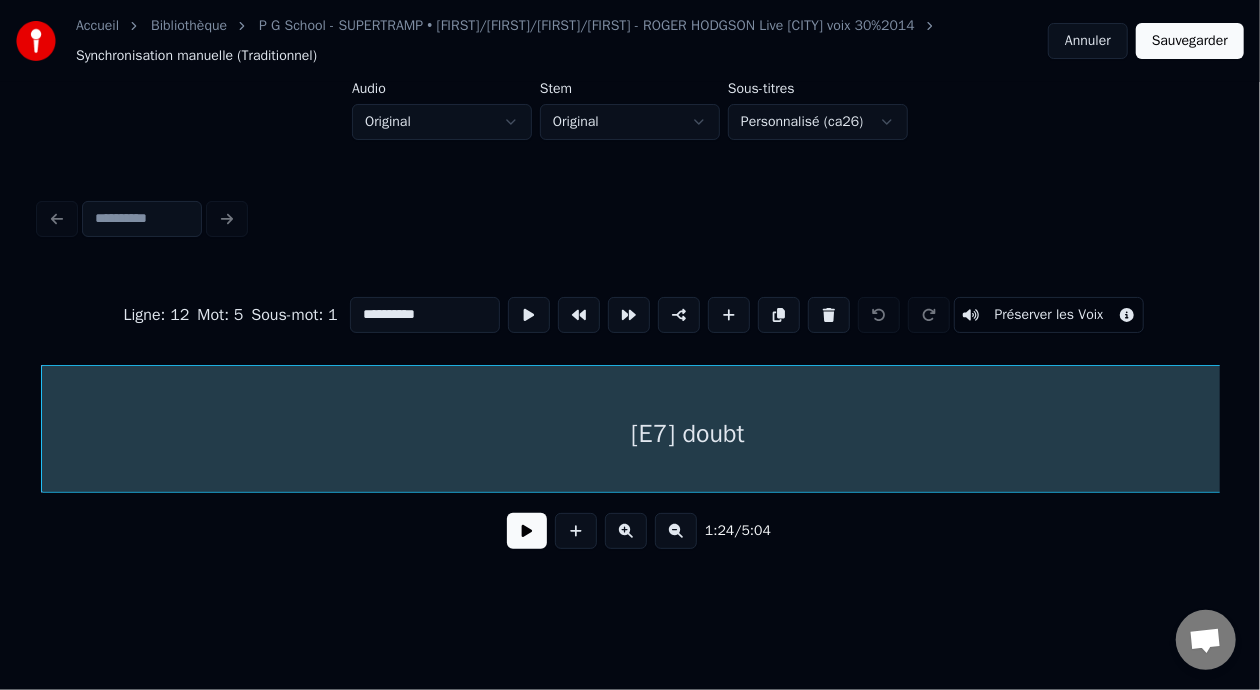 click on "**********" at bounding box center (425, 315) 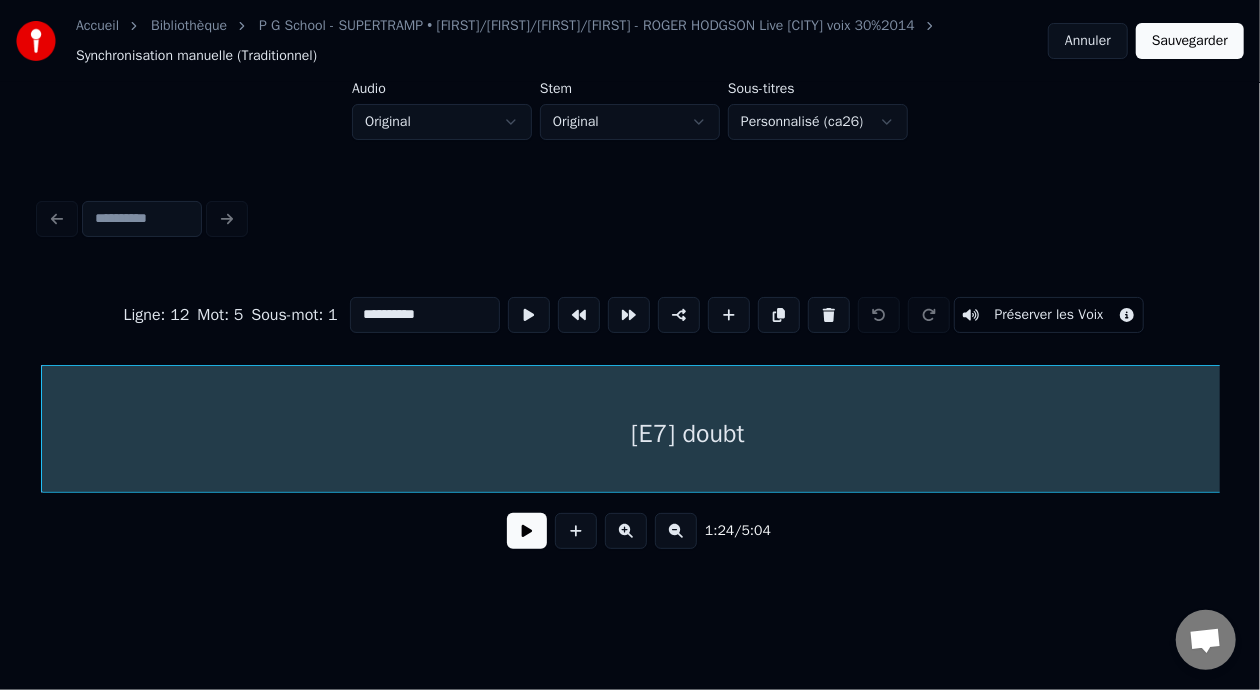 type on "**********" 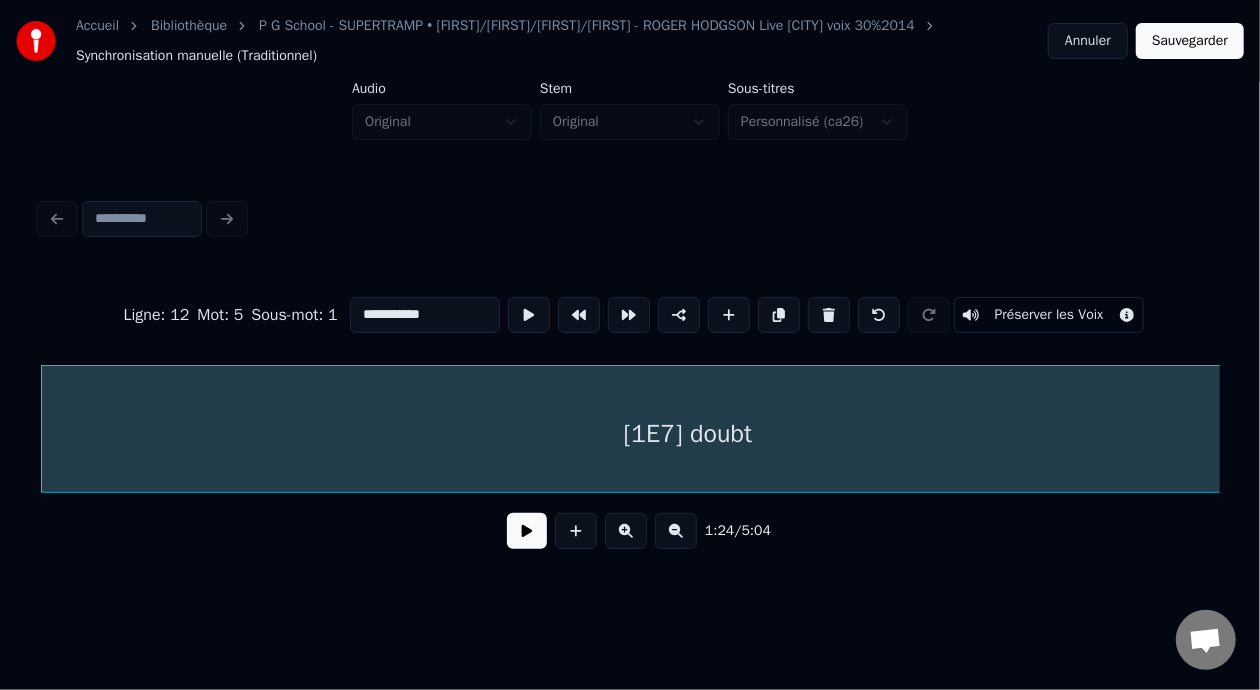 click on "[1E7] doubt" at bounding box center (688, 434) 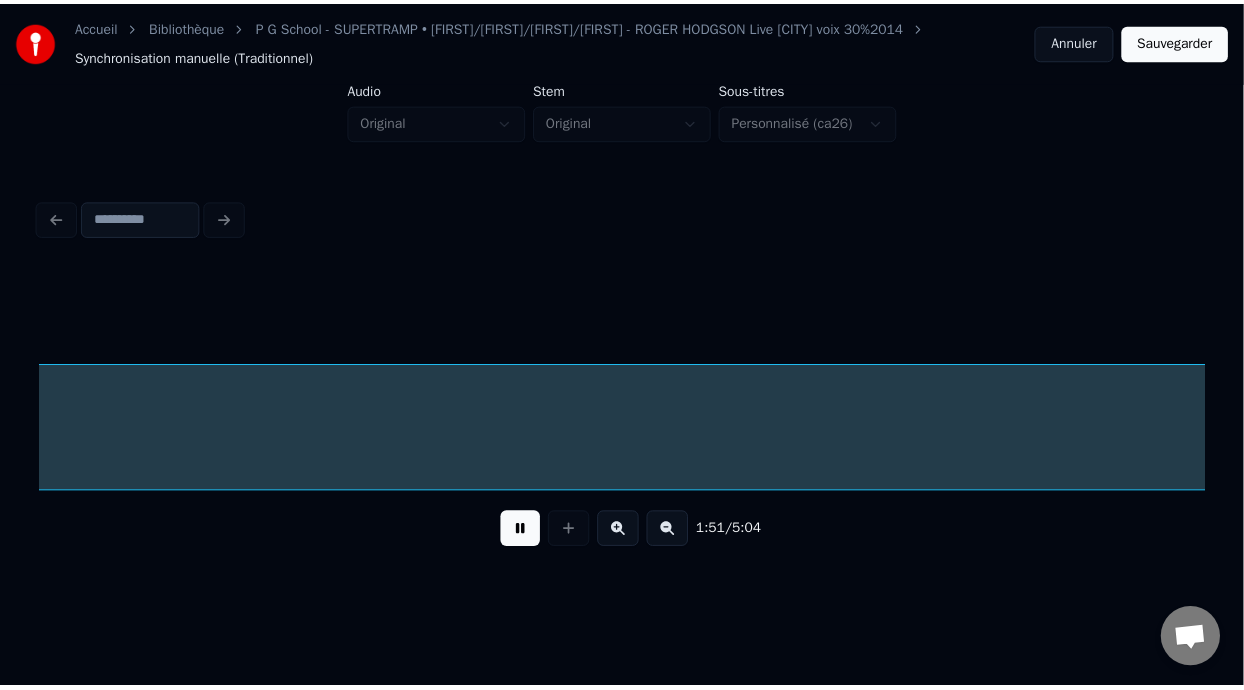 scroll, scrollTop: 0, scrollLeft: 44521, axis: horizontal 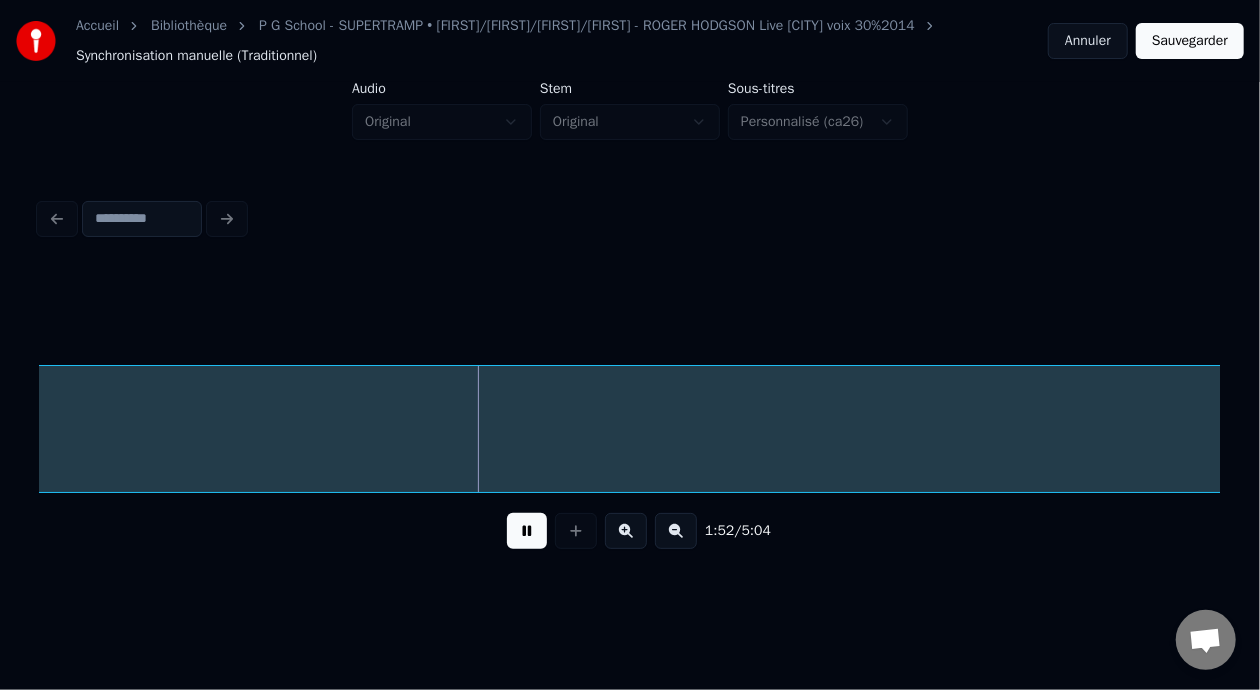 type 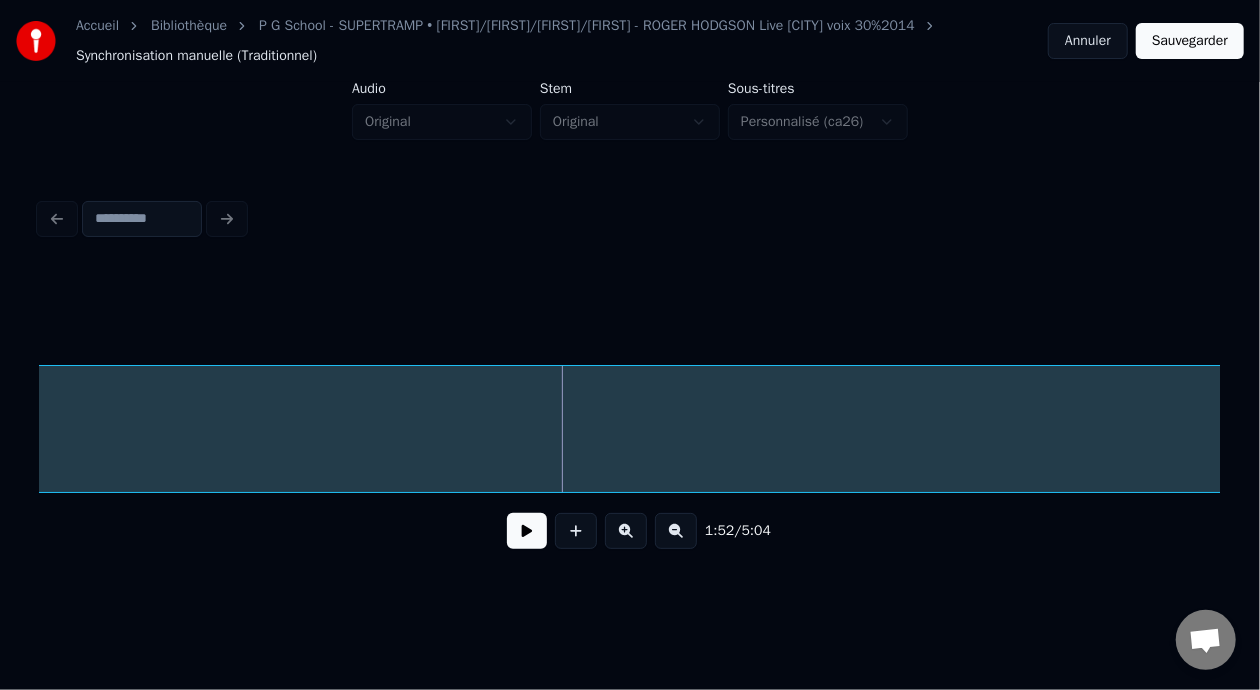 click on "Sauvegarder" at bounding box center (1190, 41) 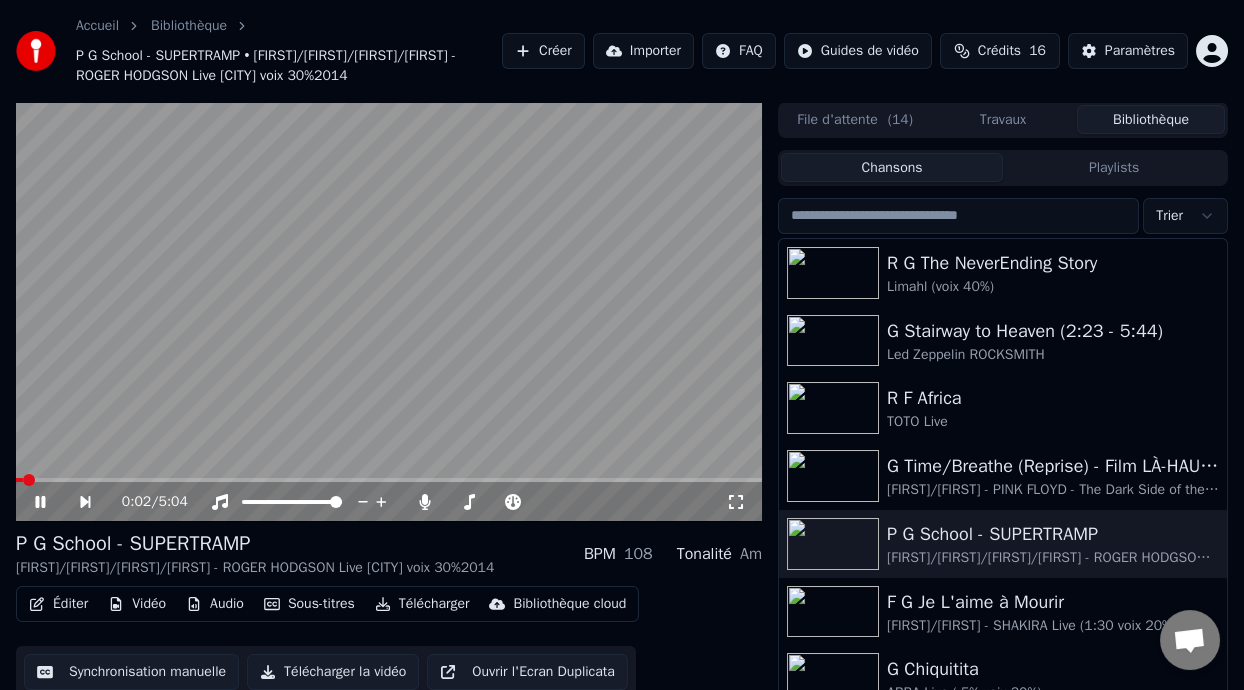 click 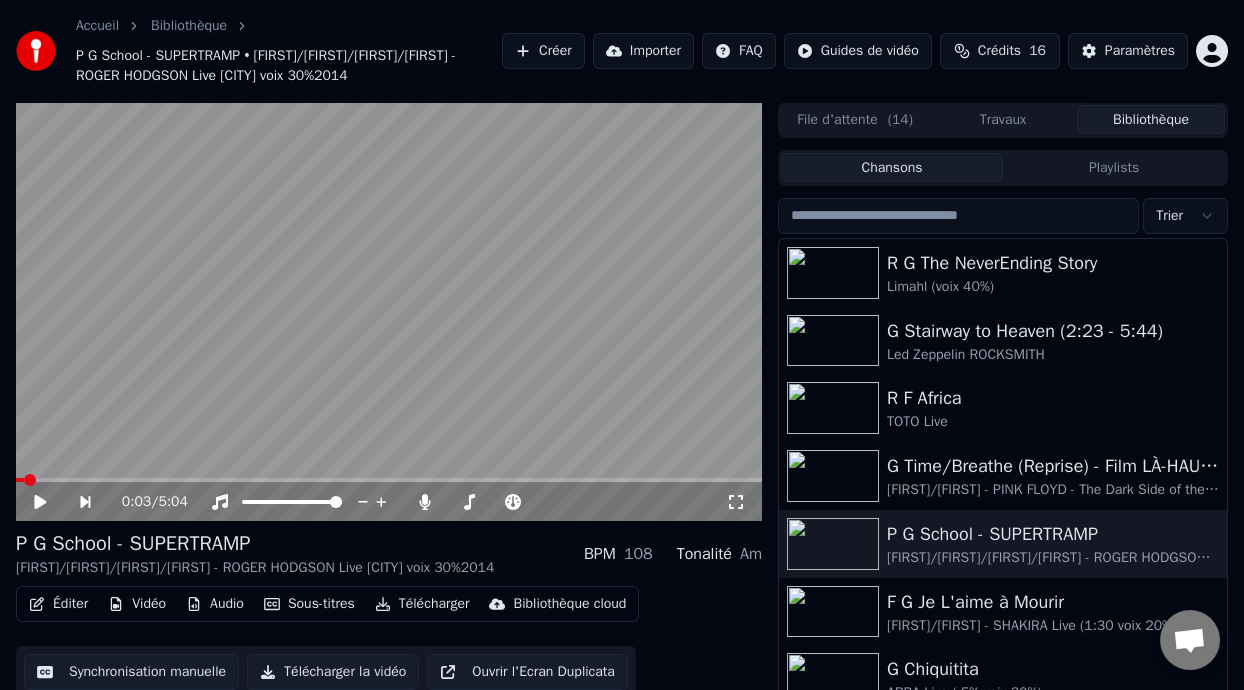 click on "Playlists" at bounding box center [1114, 167] 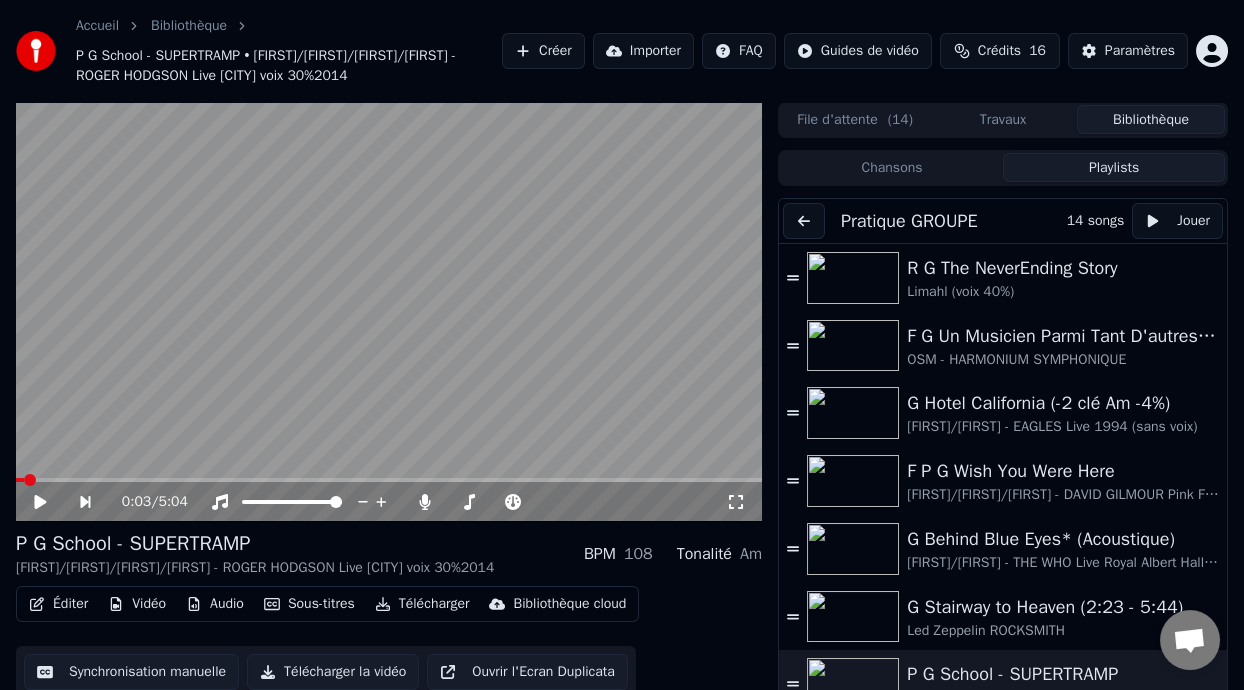 click at bounding box center [804, 221] 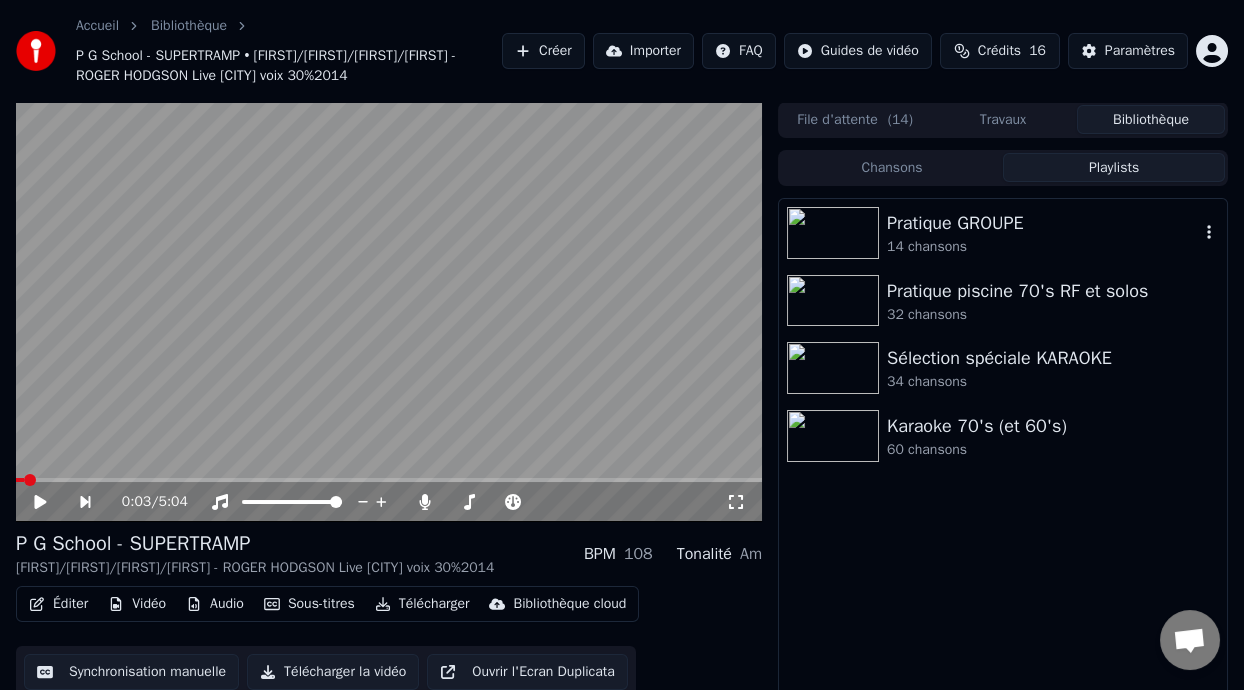 click on "Pratique GROUPE" at bounding box center (1043, 223) 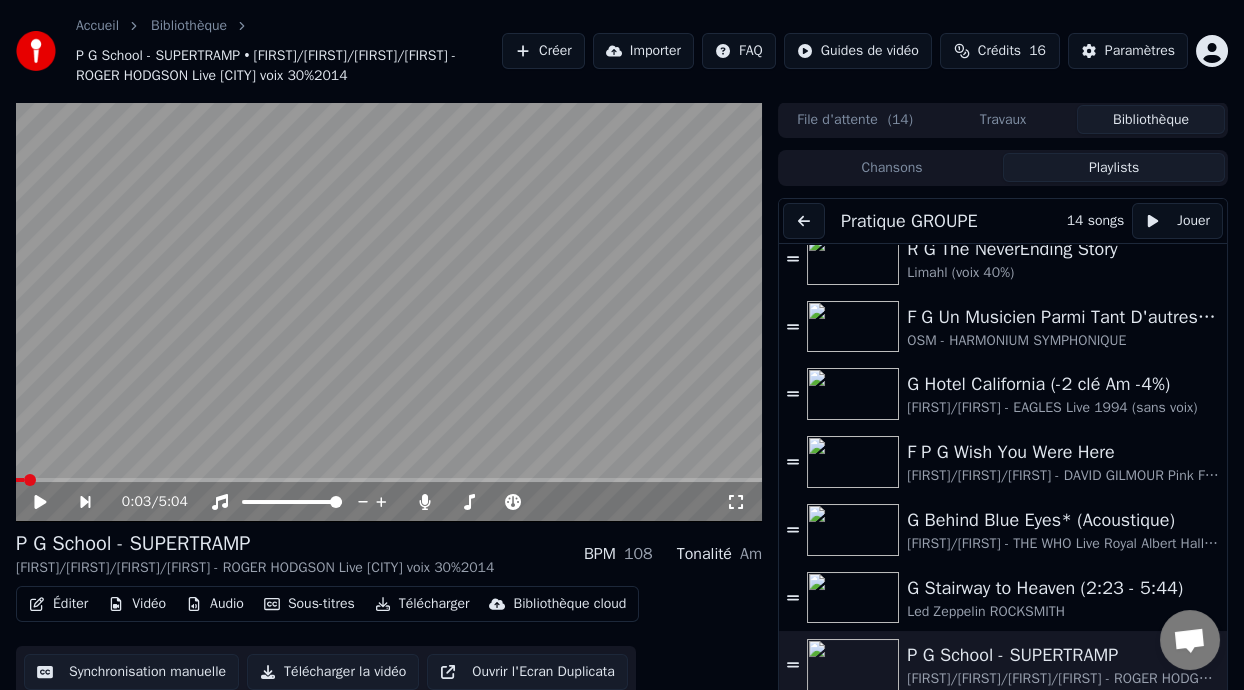 scroll, scrollTop: 0, scrollLeft: 0, axis: both 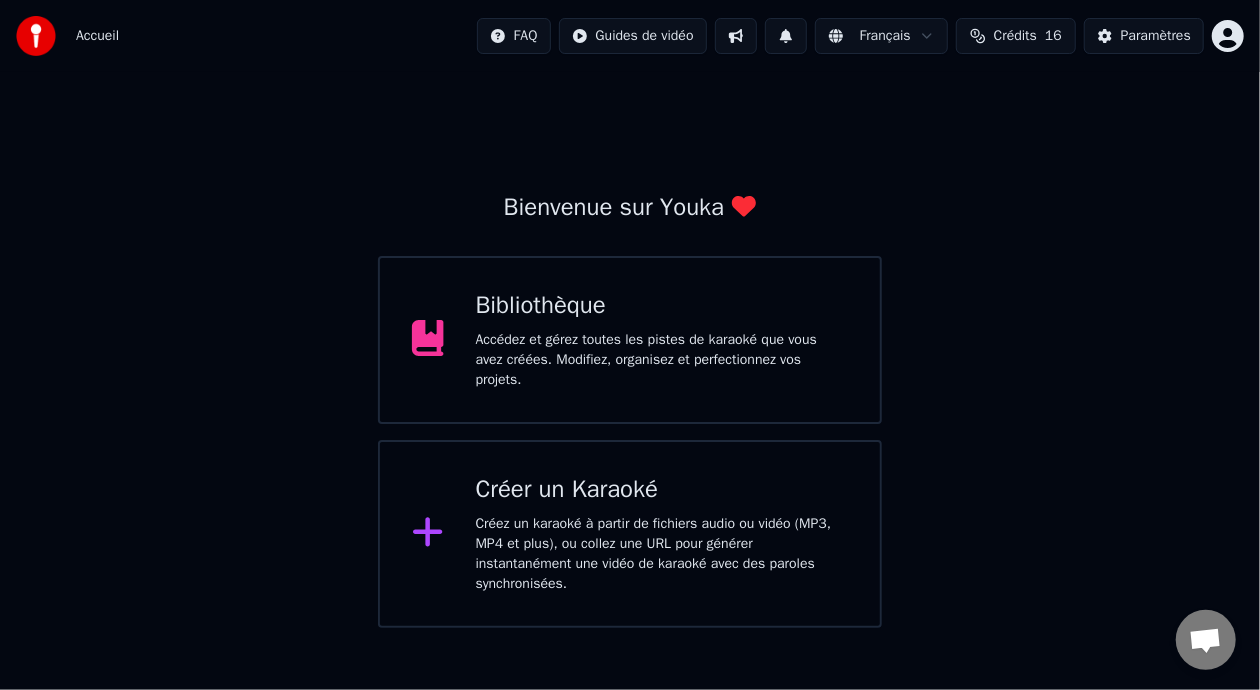 click on "Bibliothèque Accédez et gérez toutes les pistes de karaoké que vous avez créées. Modifiez, organisez et perfectionnez vos projets." at bounding box center [662, 340] 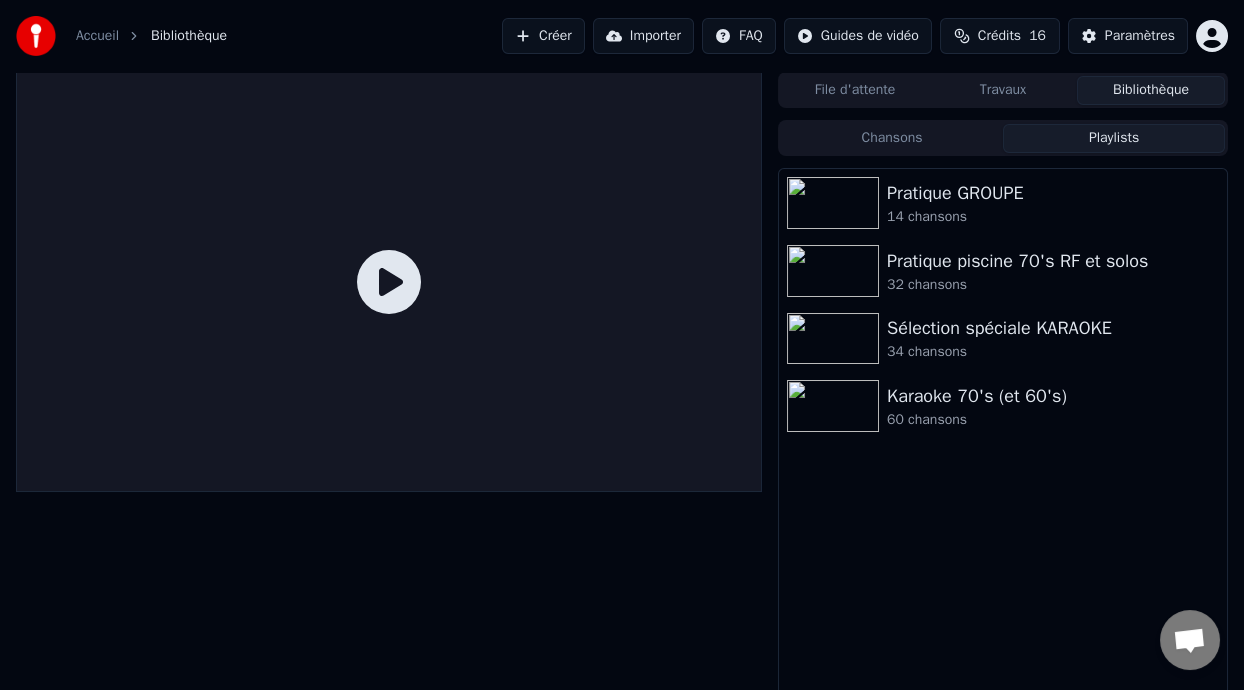 click on "Playlists" at bounding box center (1114, 138) 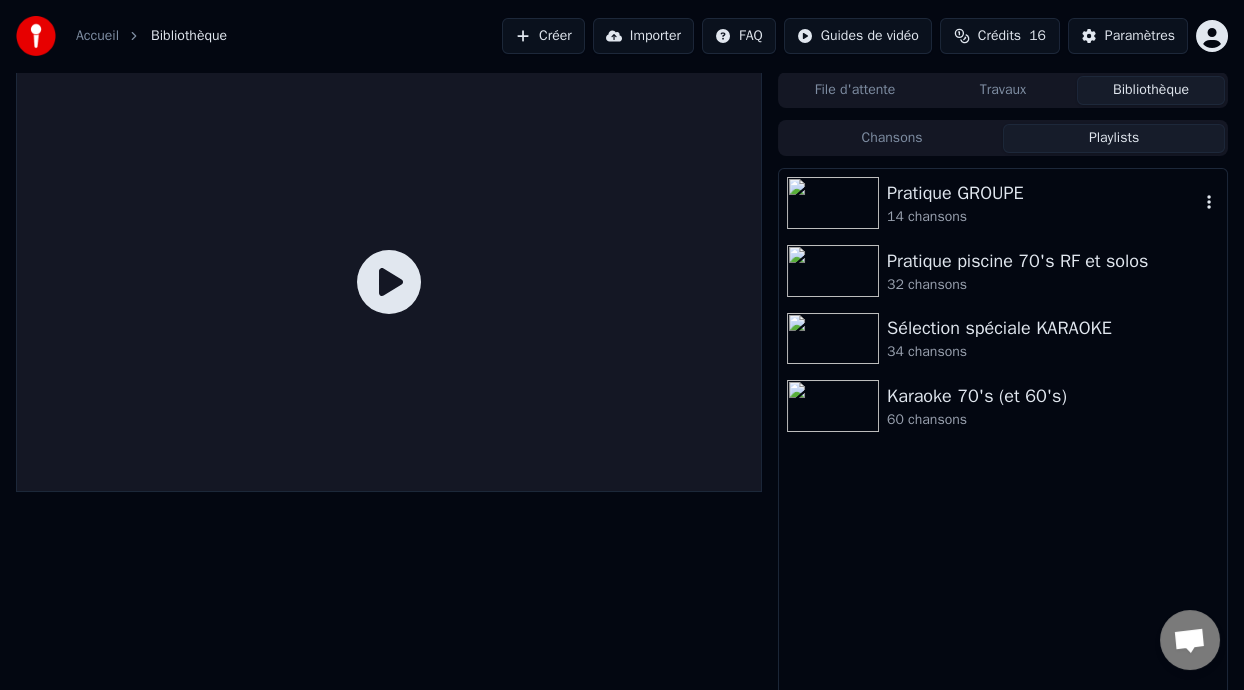 click on "Pratique GROUPE" at bounding box center (1043, 193) 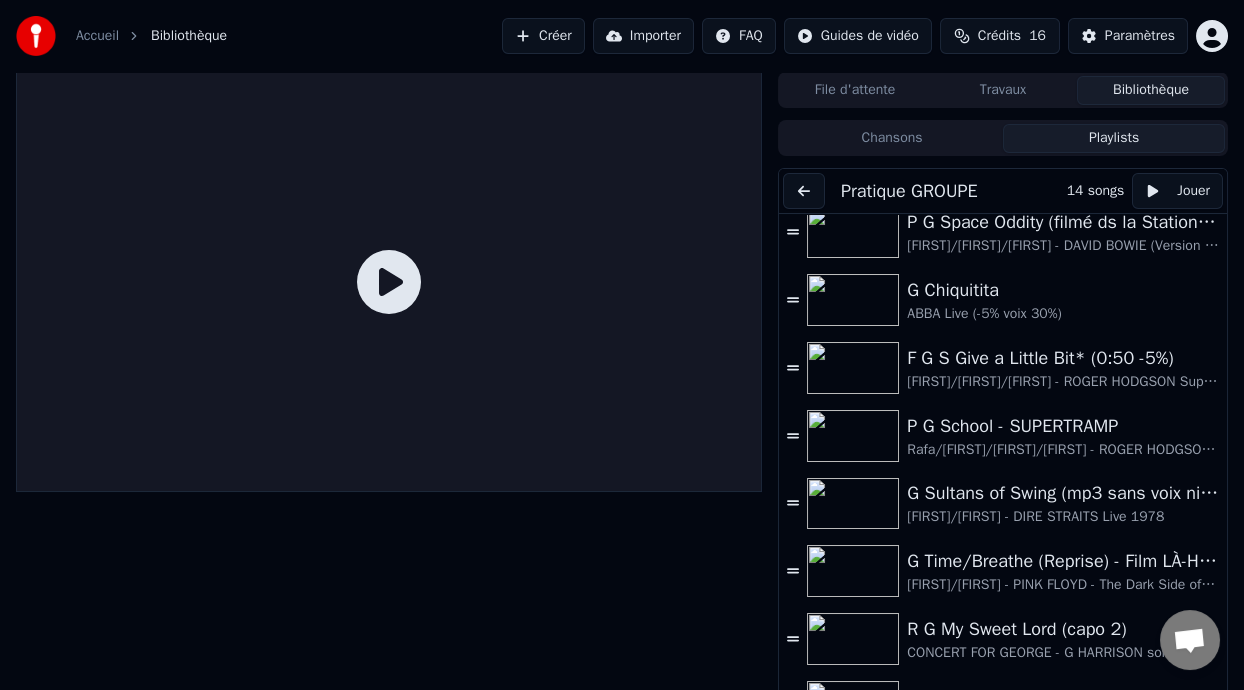 scroll, scrollTop: 442, scrollLeft: 0, axis: vertical 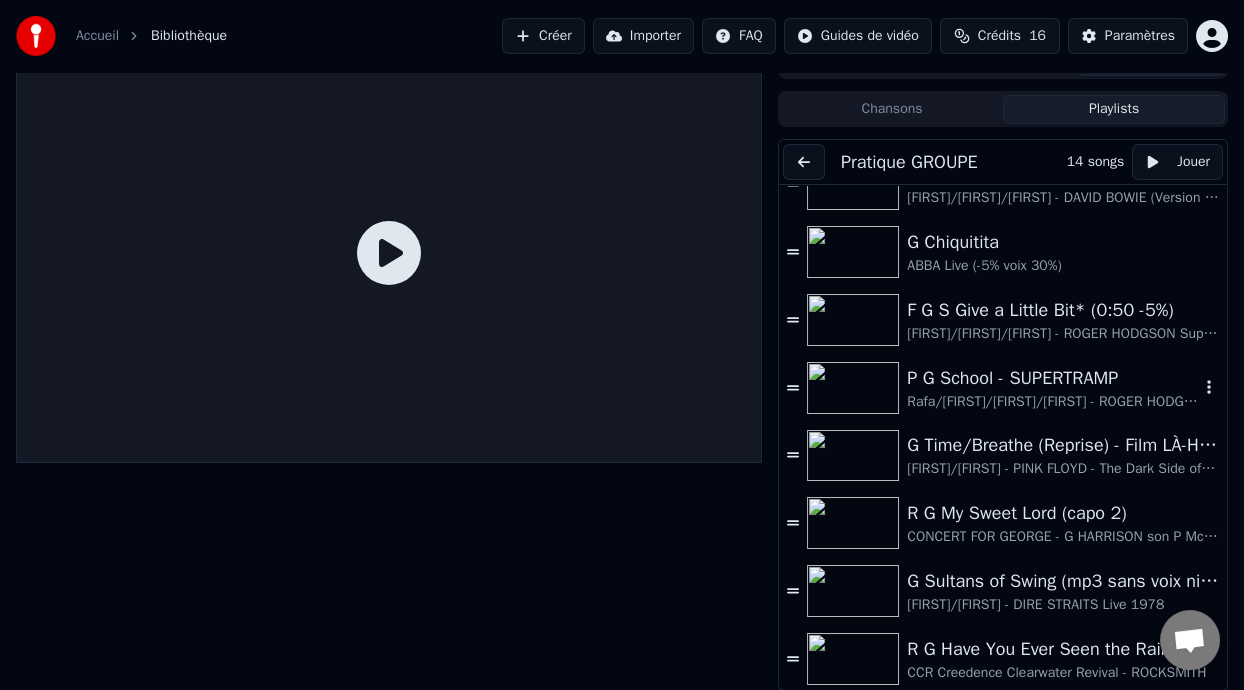 click on "P G School - SUPERTRAMP" at bounding box center [1053, 378] 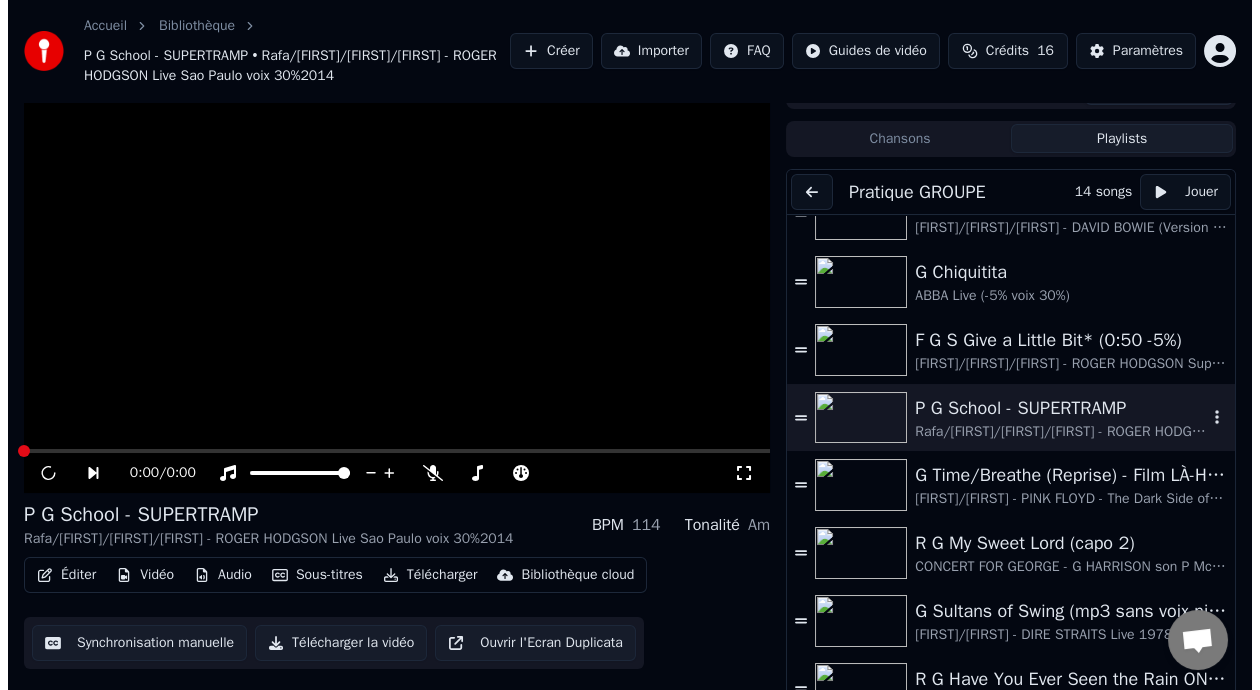 scroll, scrollTop: 79, scrollLeft: 0, axis: vertical 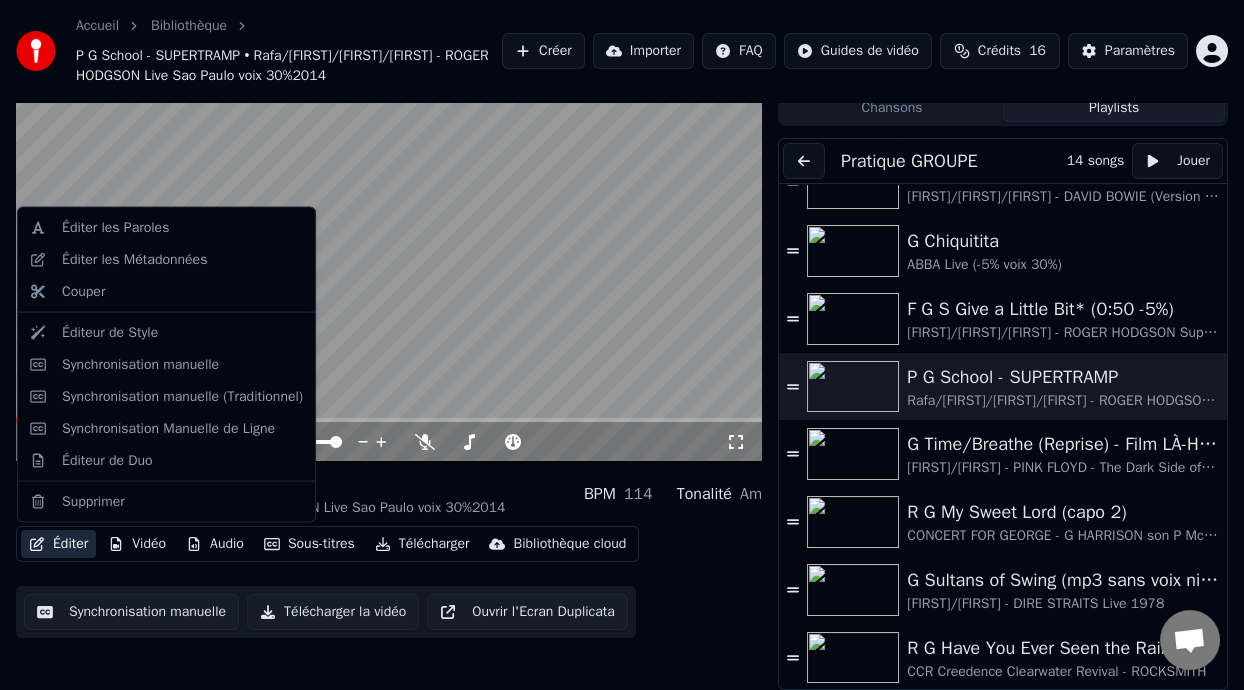 click on "Éditer" at bounding box center [58, 544] 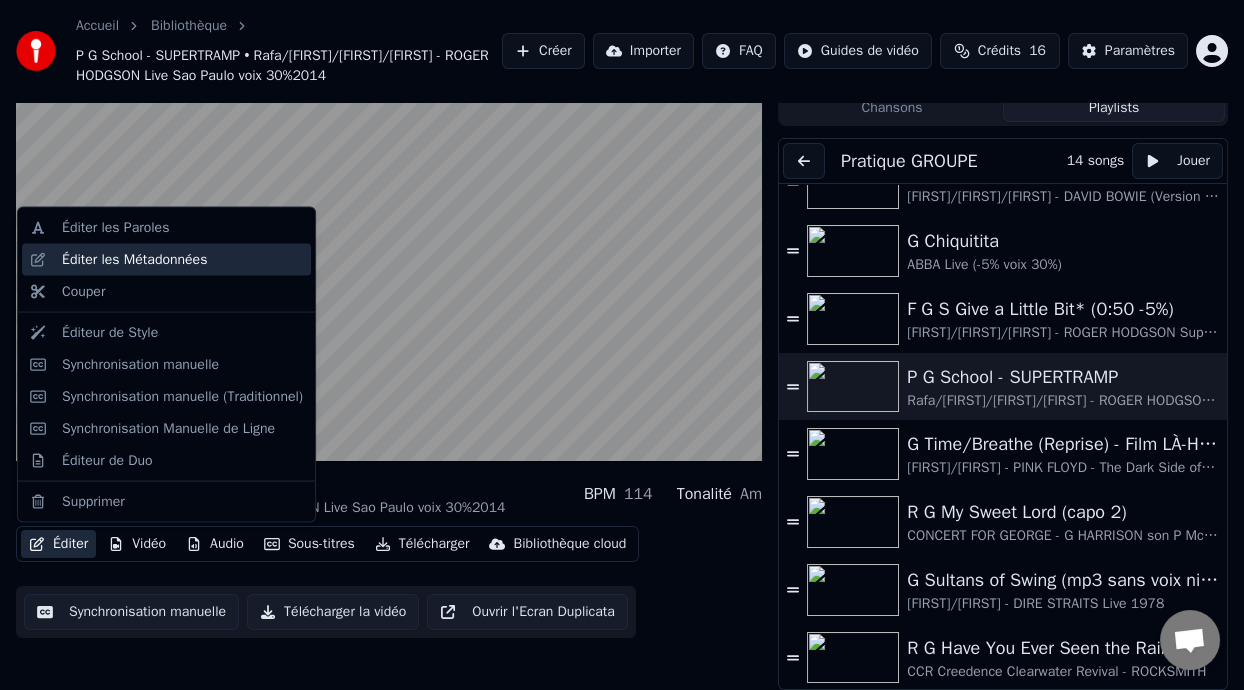 click on "Éditer les Métadonnées" at bounding box center [134, 260] 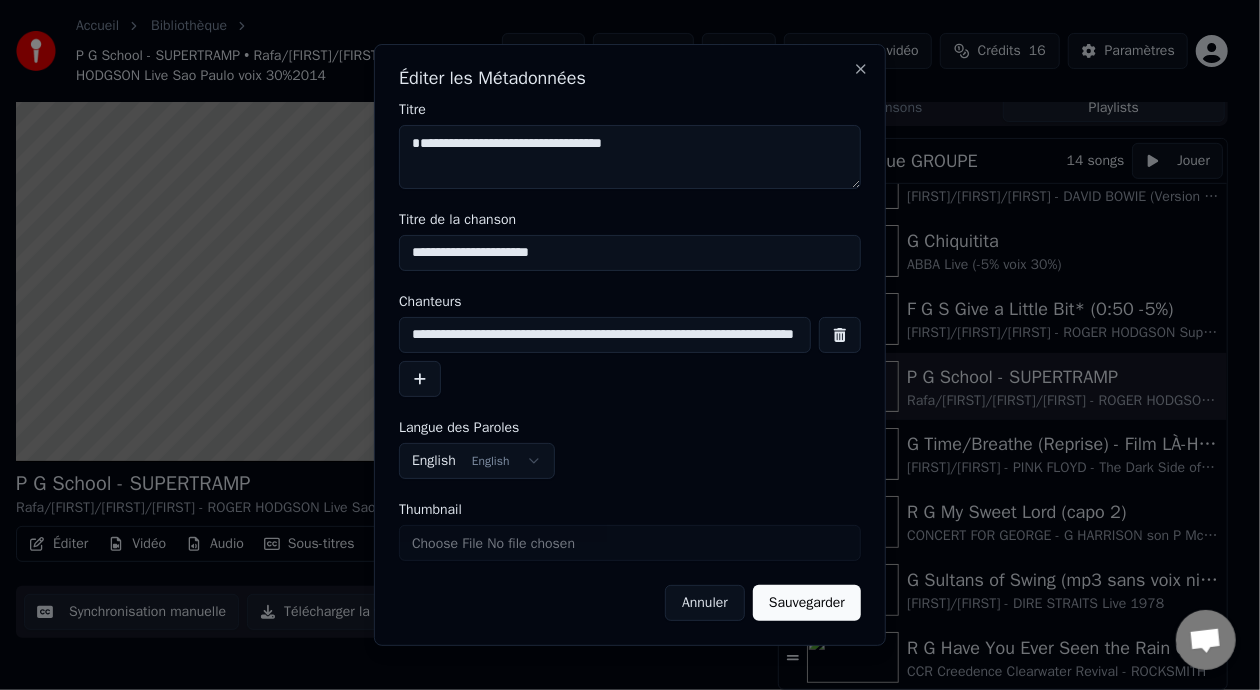 type on "**********" 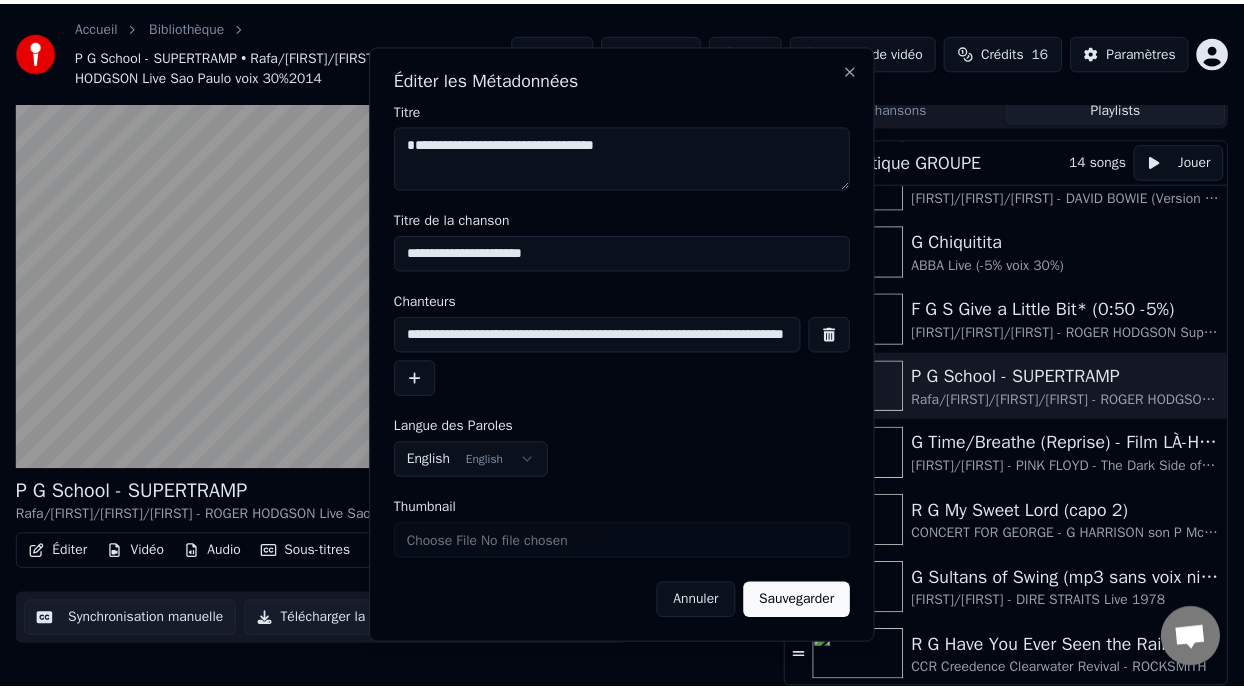 scroll, scrollTop: 59, scrollLeft: 0, axis: vertical 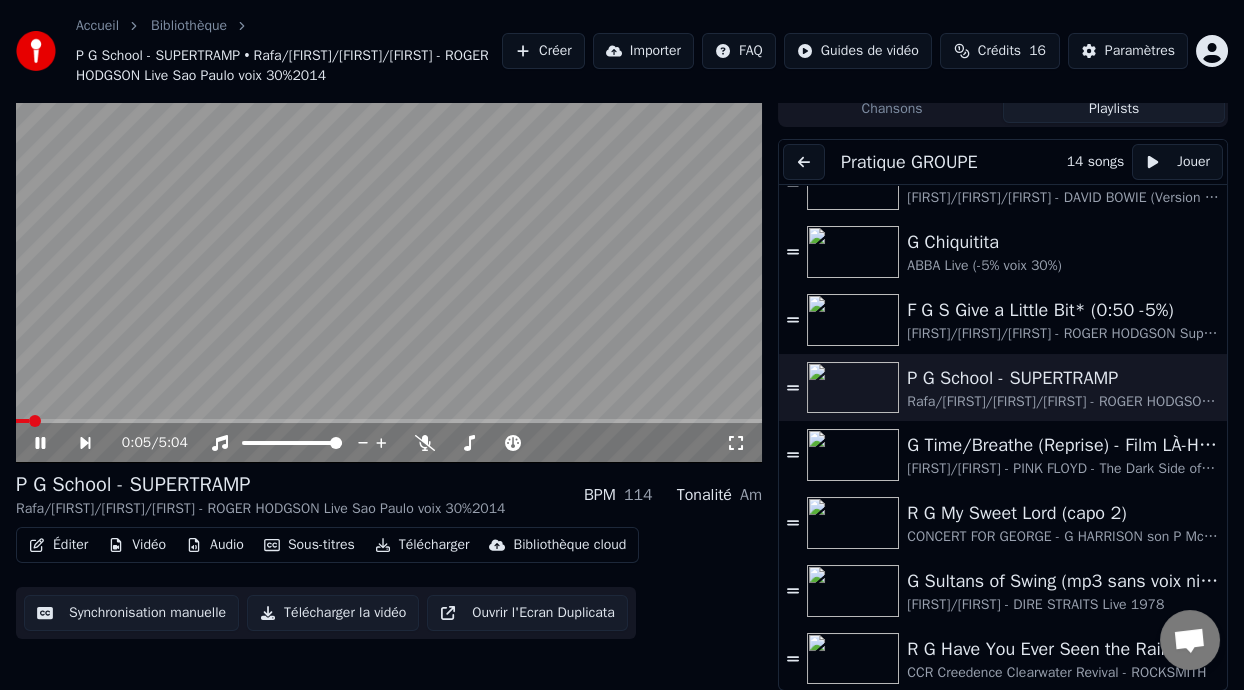 click 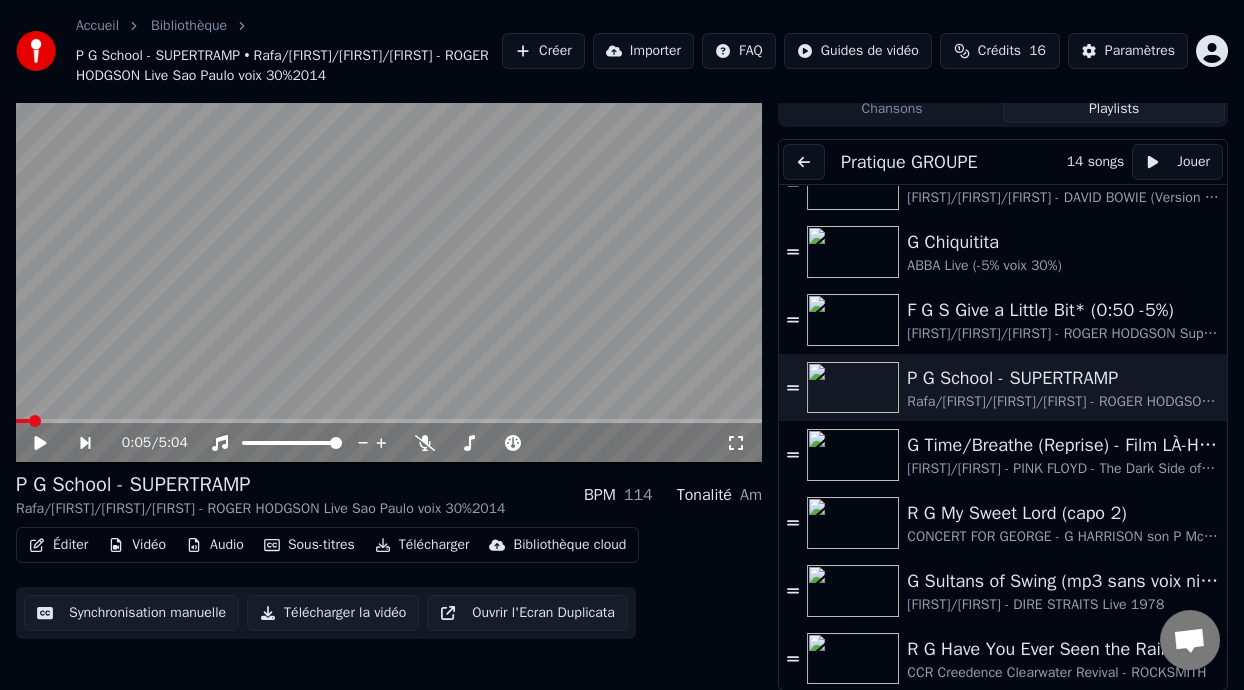 click on "Éditer" at bounding box center [58, 545] 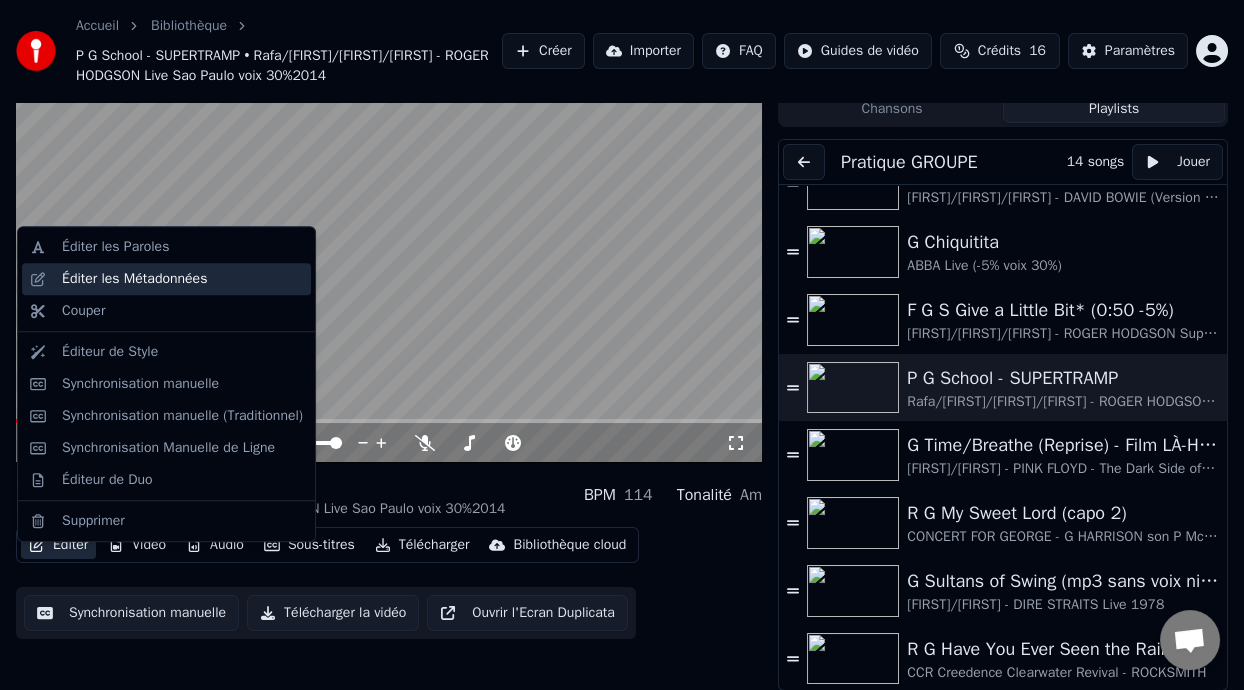 click on "Éditer les Métadonnées" at bounding box center [134, 279] 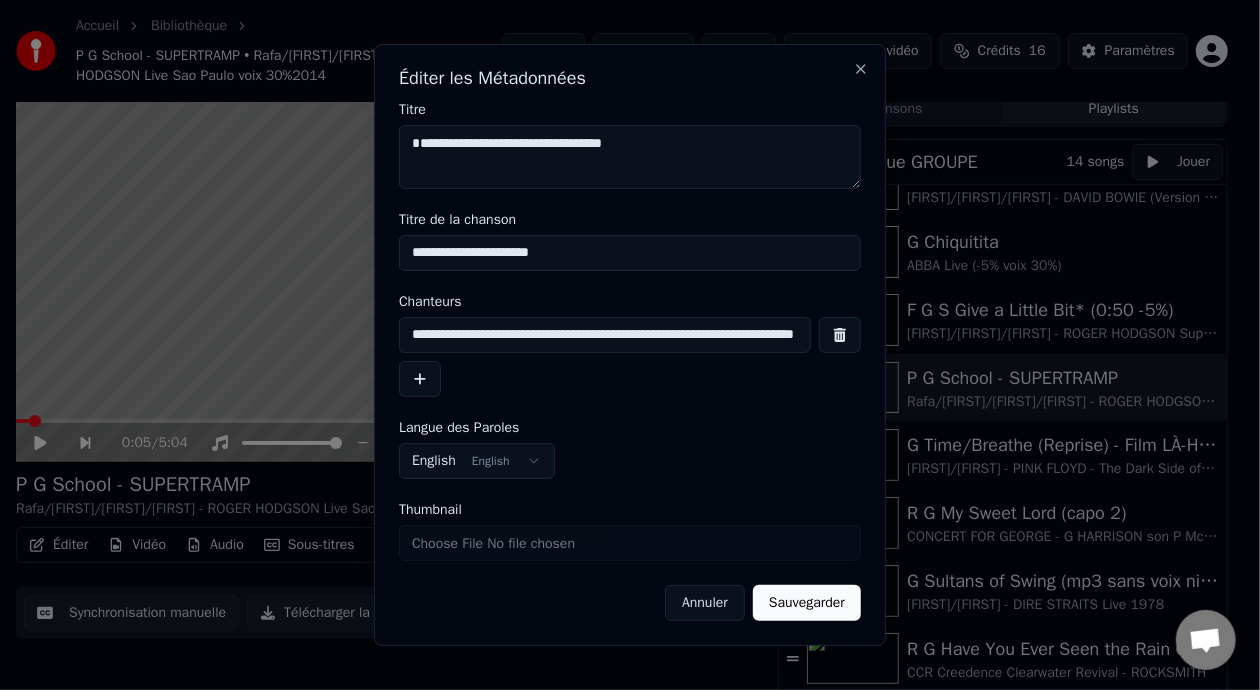 click on "**********" at bounding box center (630, 253) 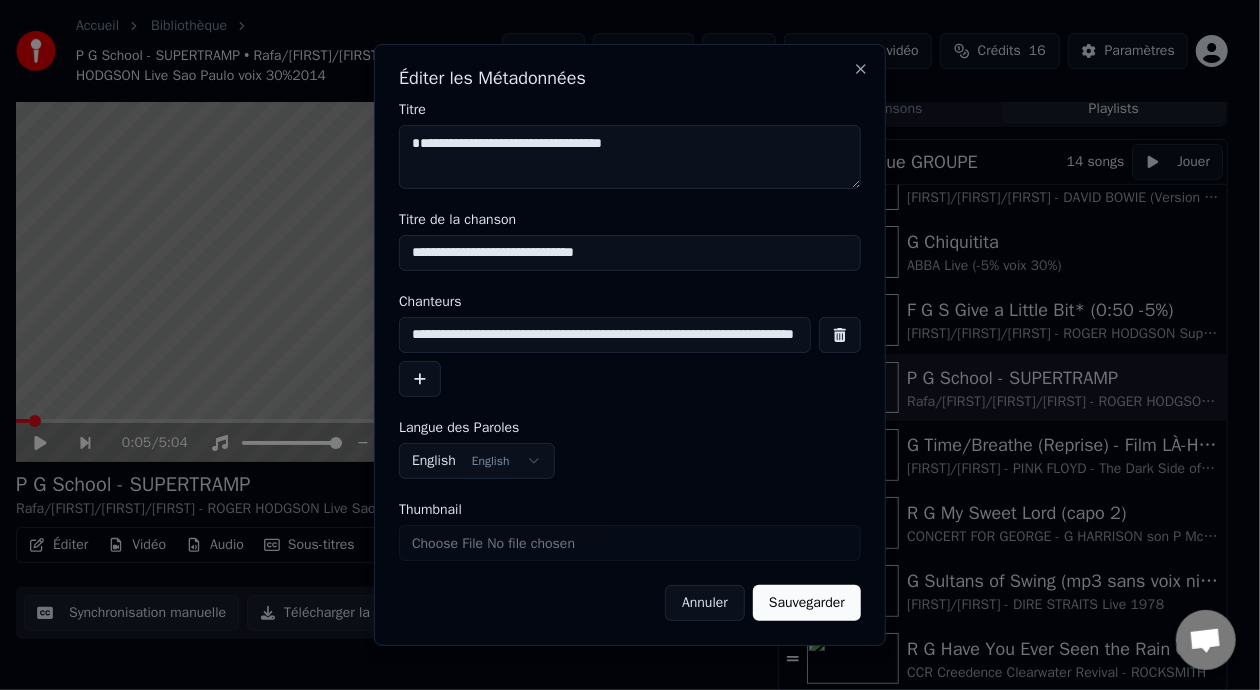 type on "**********" 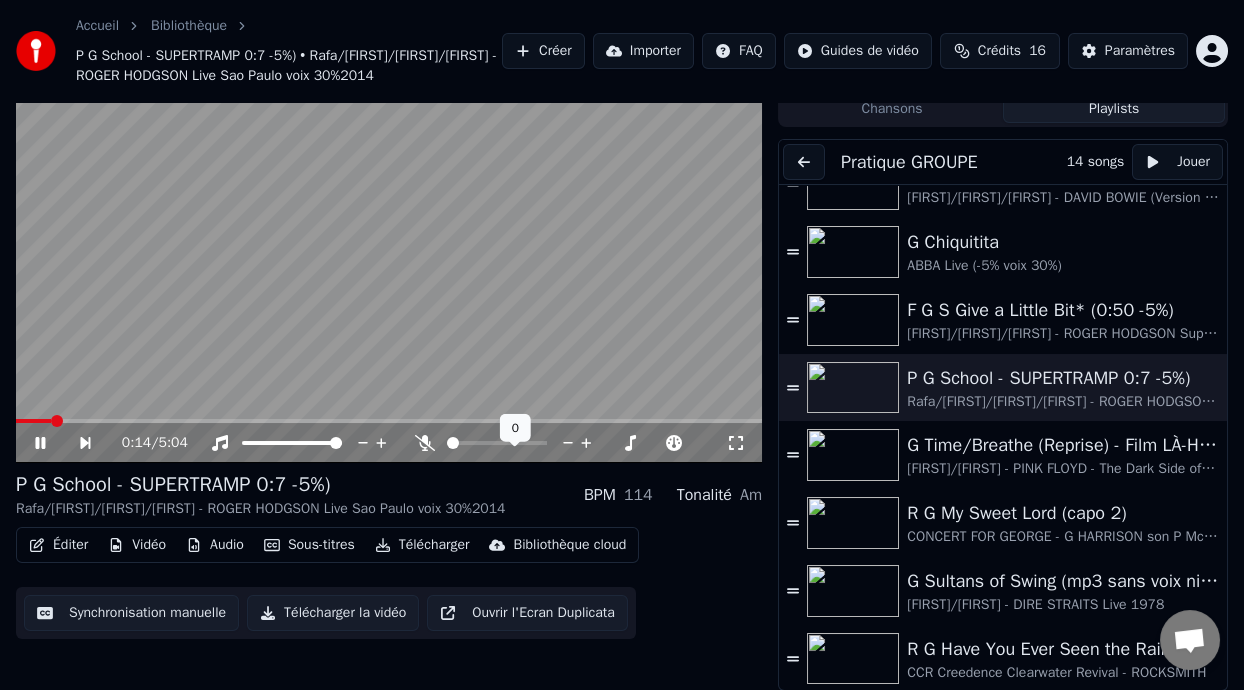 click 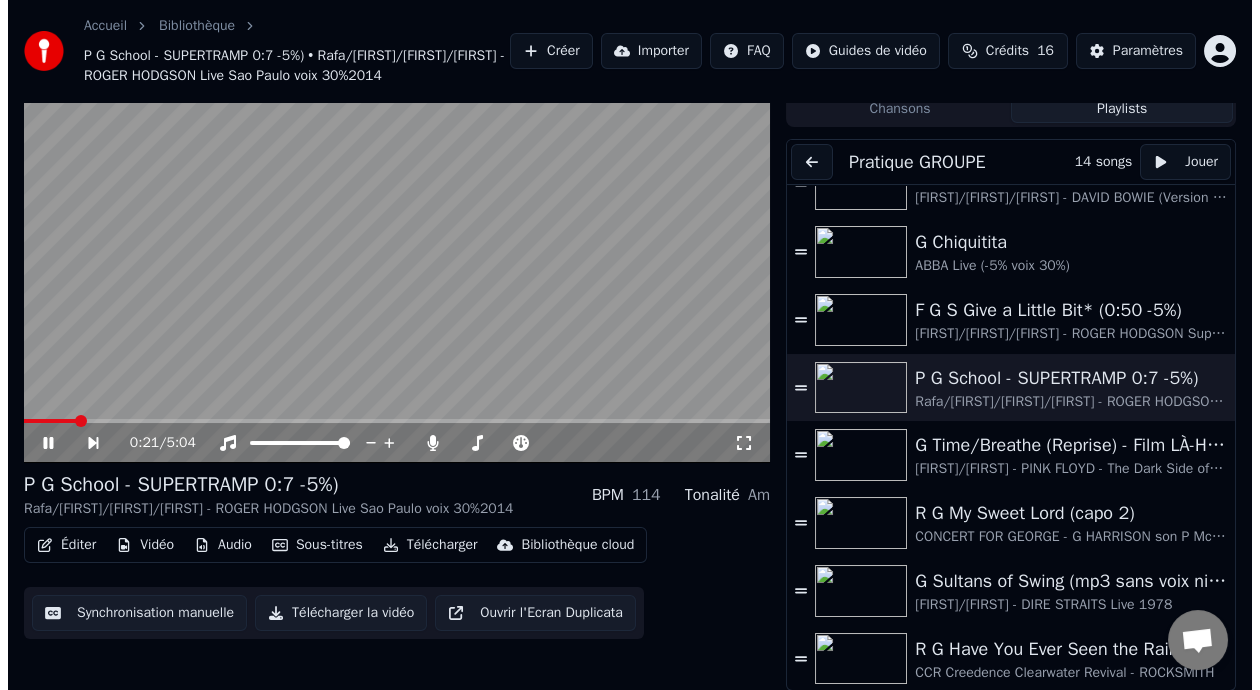 scroll, scrollTop: 79, scrollLeft: 0, axis: vertical 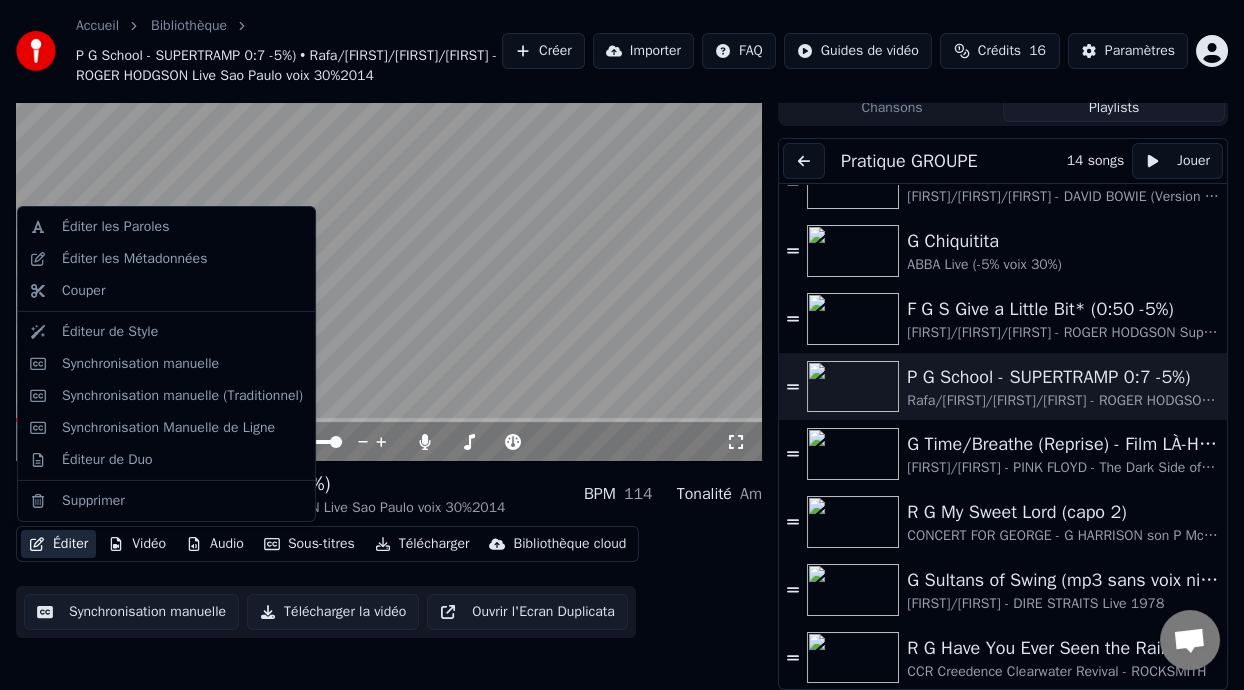 click on "Éditer" at bounding box center [58, 544] 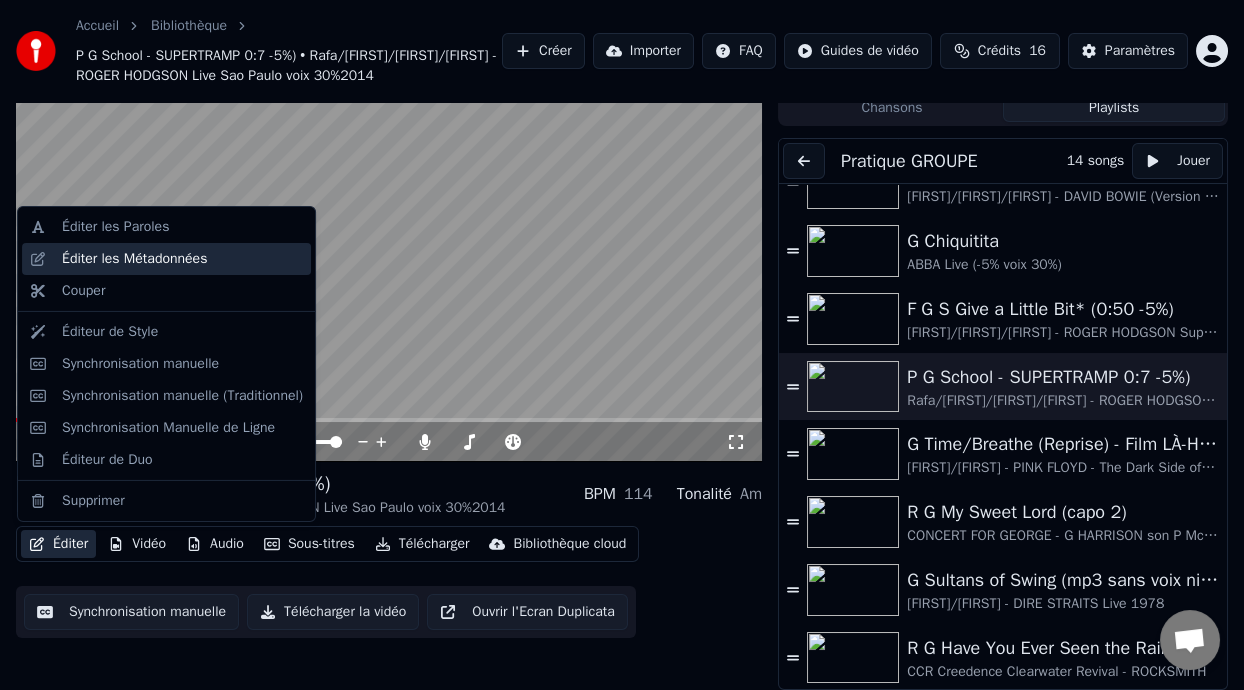 click on "Éditer les Métadonnées" at bounding box center [182, 259] 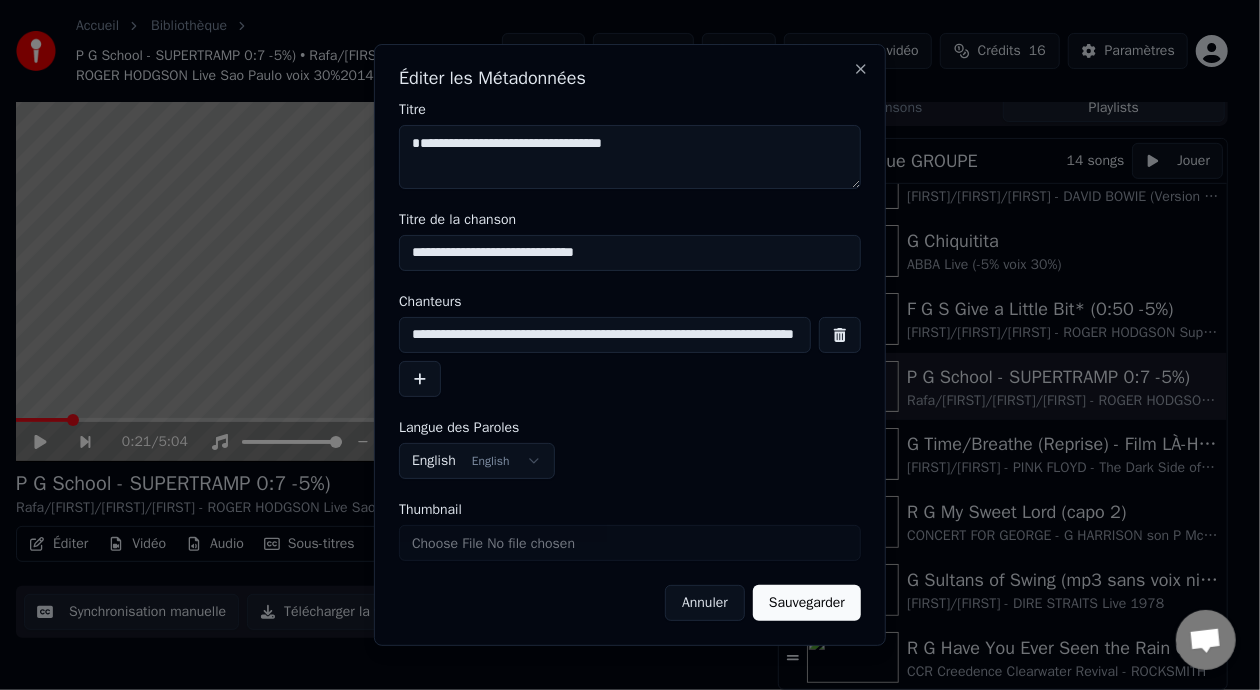 click on "**********" at bounding box center (605, 335) 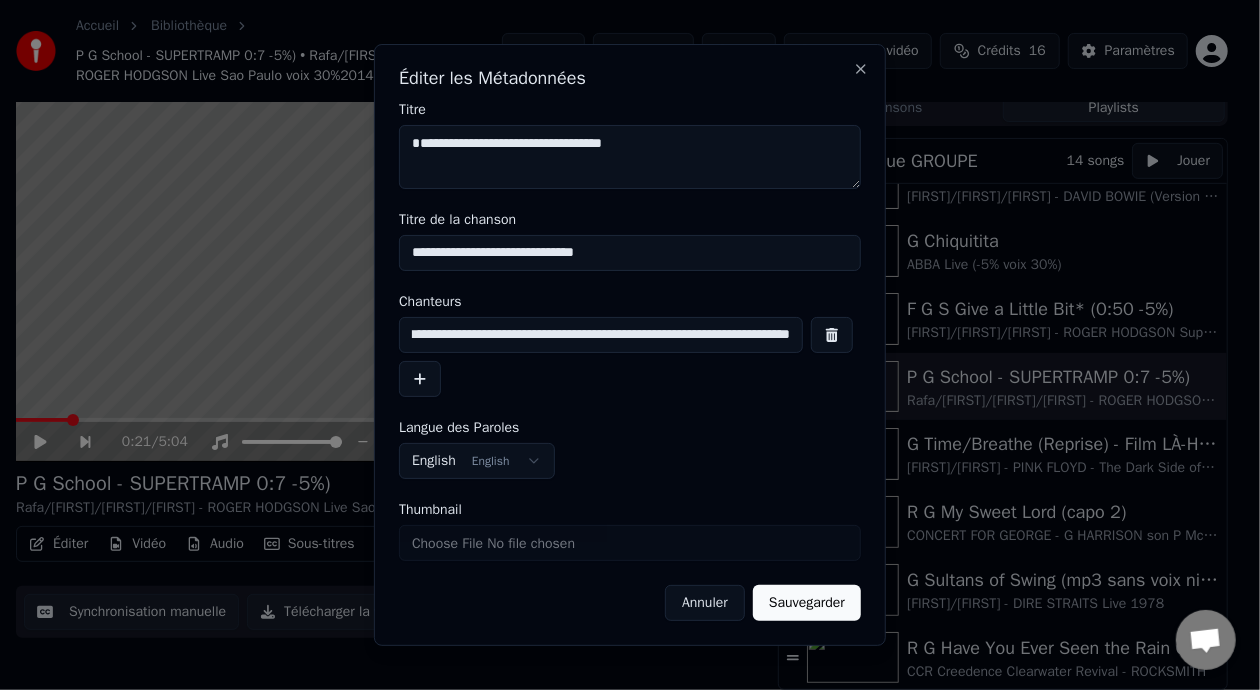 scroll, scrollTop: 0, scrollLeft: 68, axis: horizontal 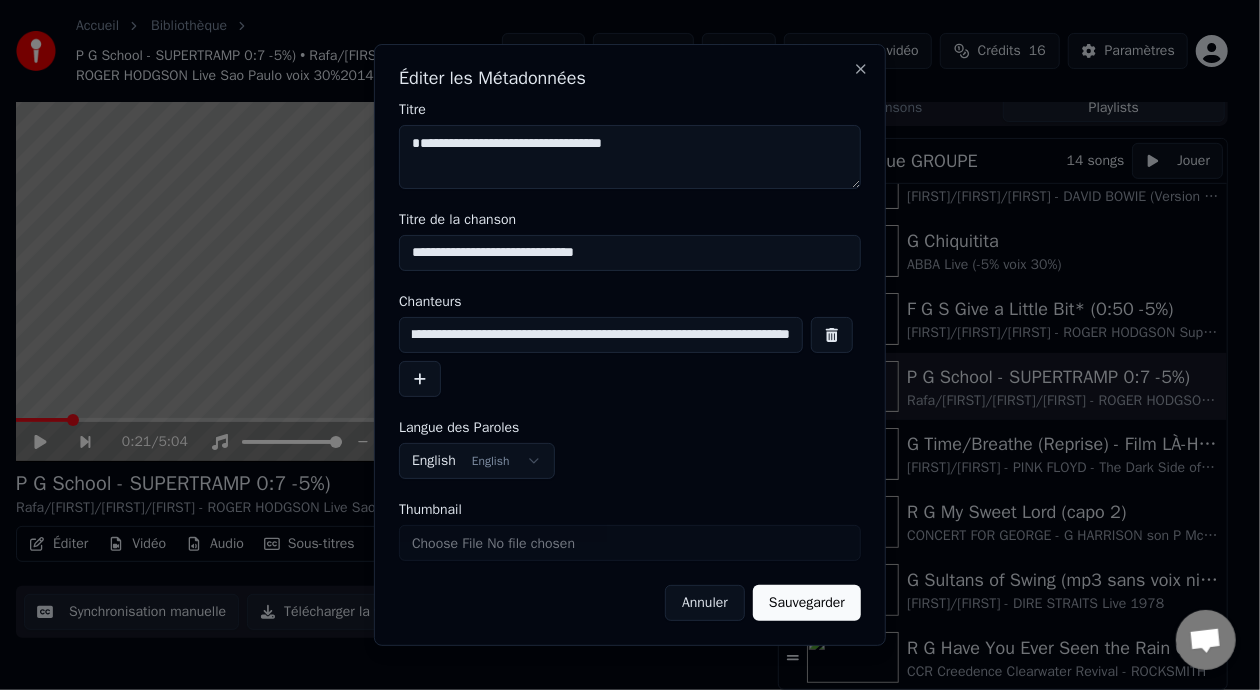 click on "**********" at bounding box center [601, 335] 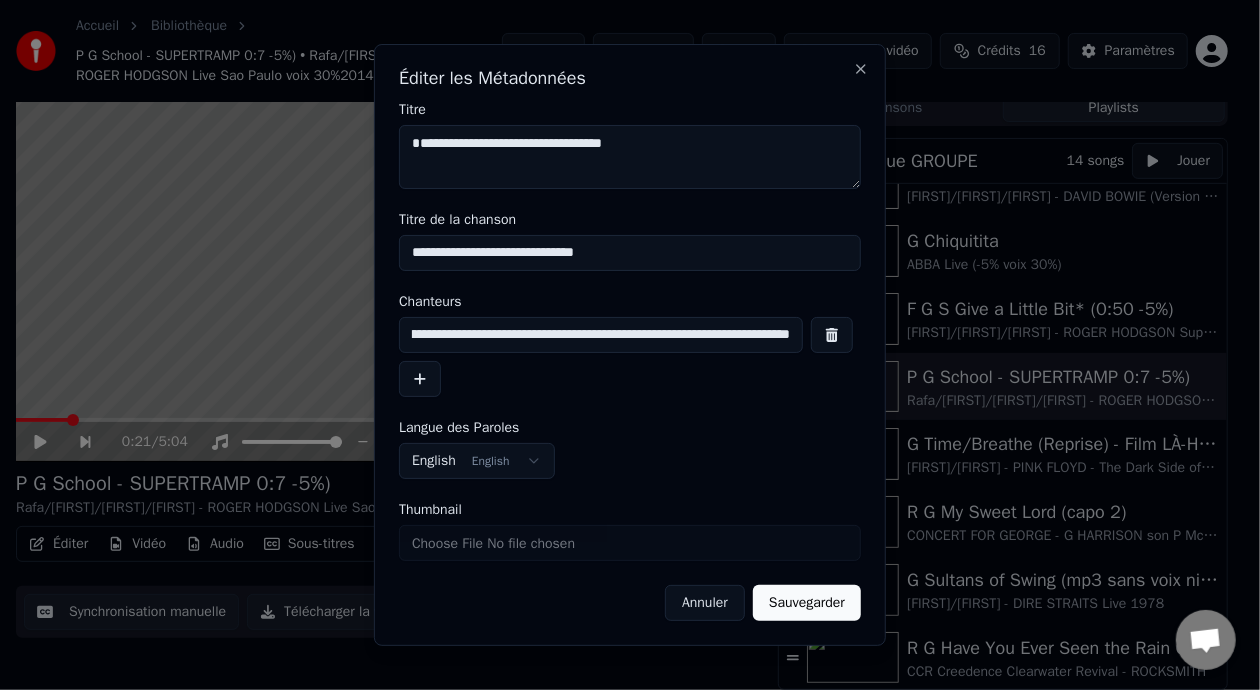 scroll, scrollTop: 0, scrollLeft: 175, axis: horizontal 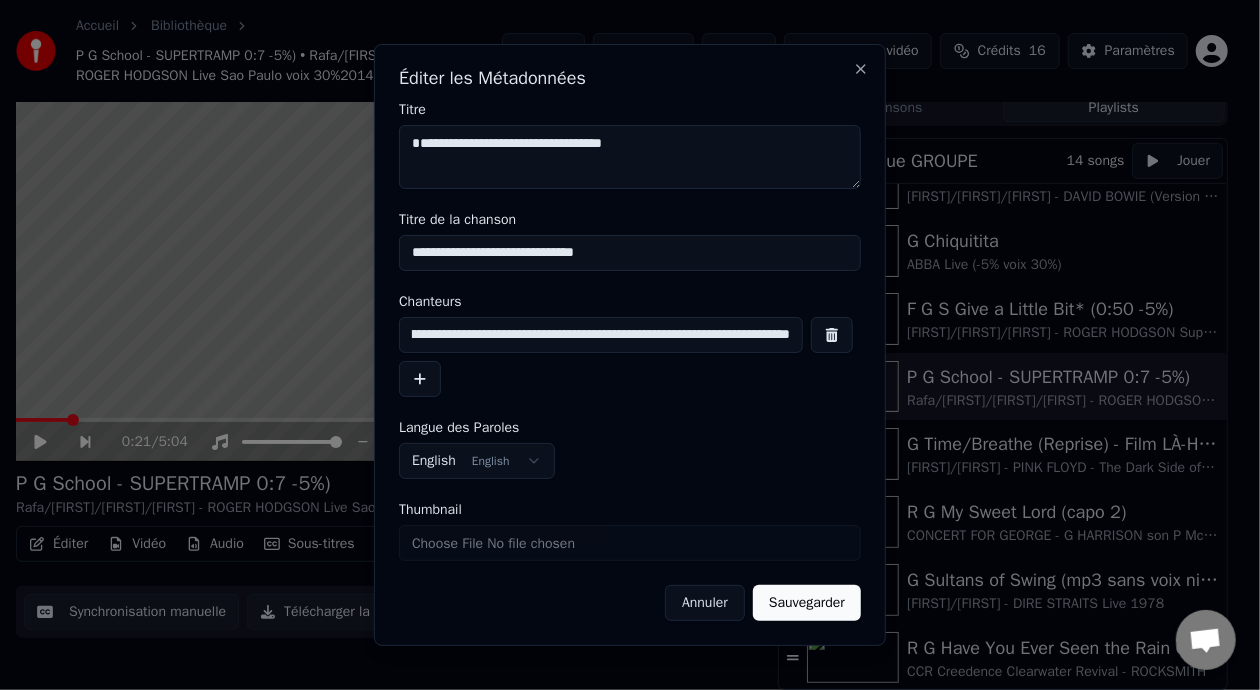 click on "**********" at bounding box center [601, 335] 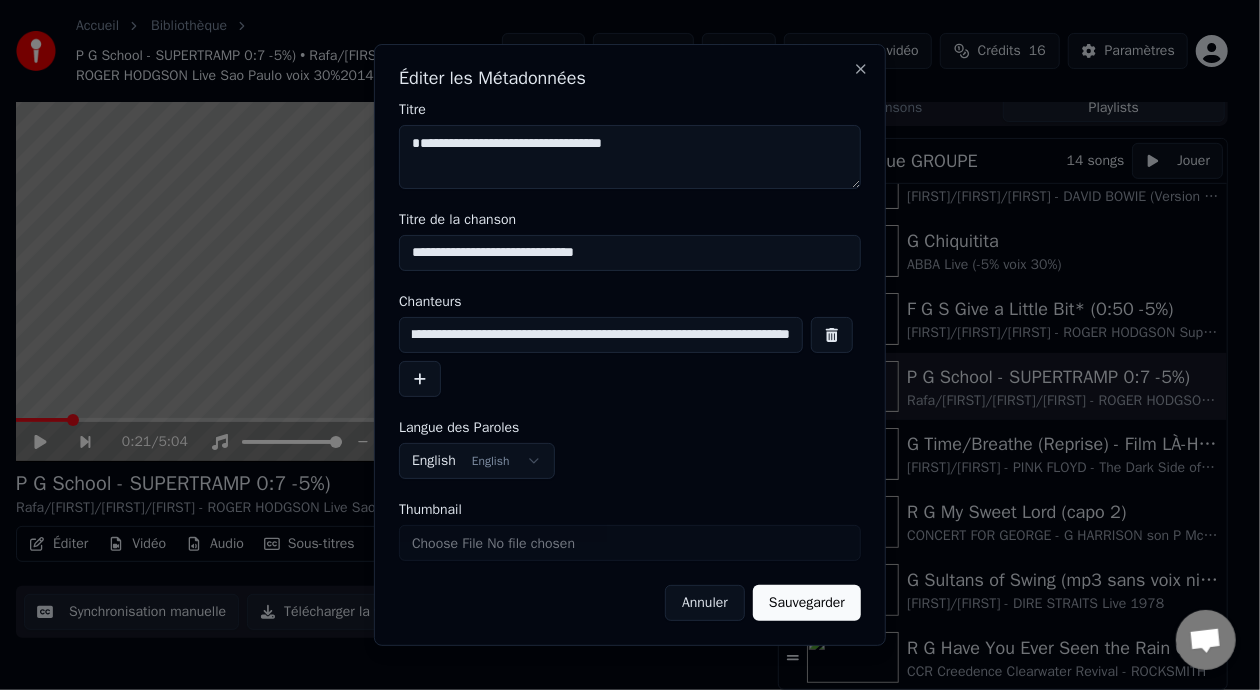 scroll, scrollTop: 0, scrollLeft: 141, axis: horizontal 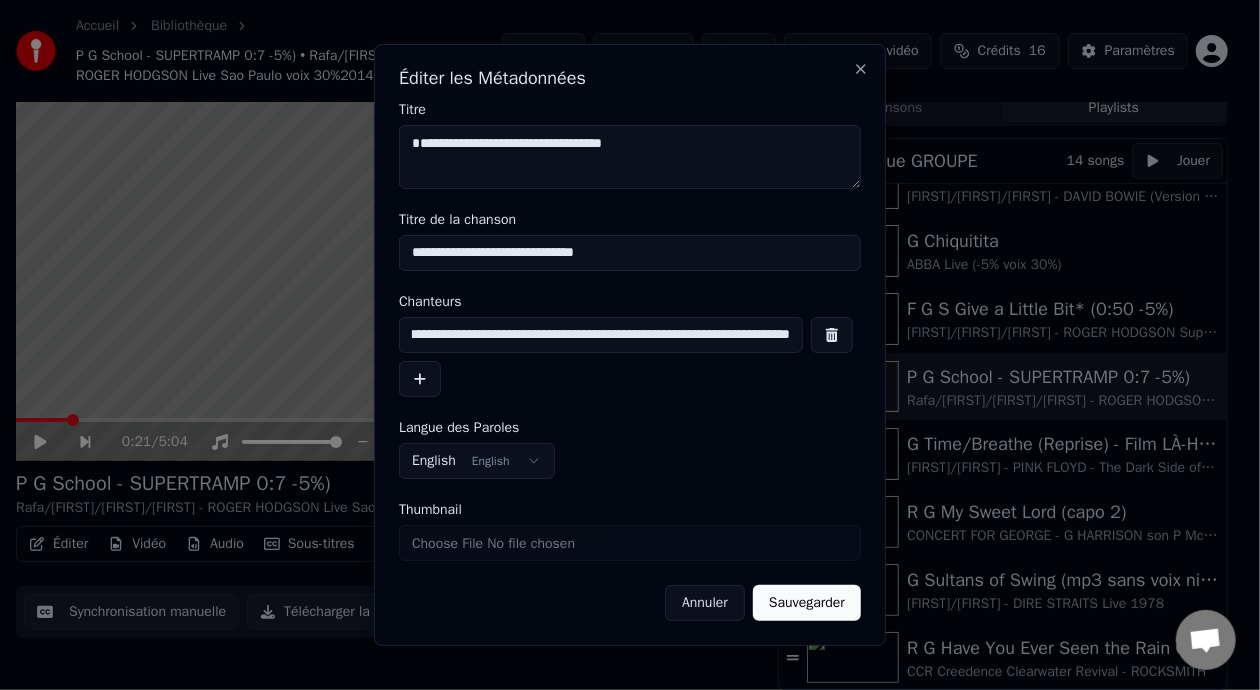 click on "**********" at bounding box center (601, 335) 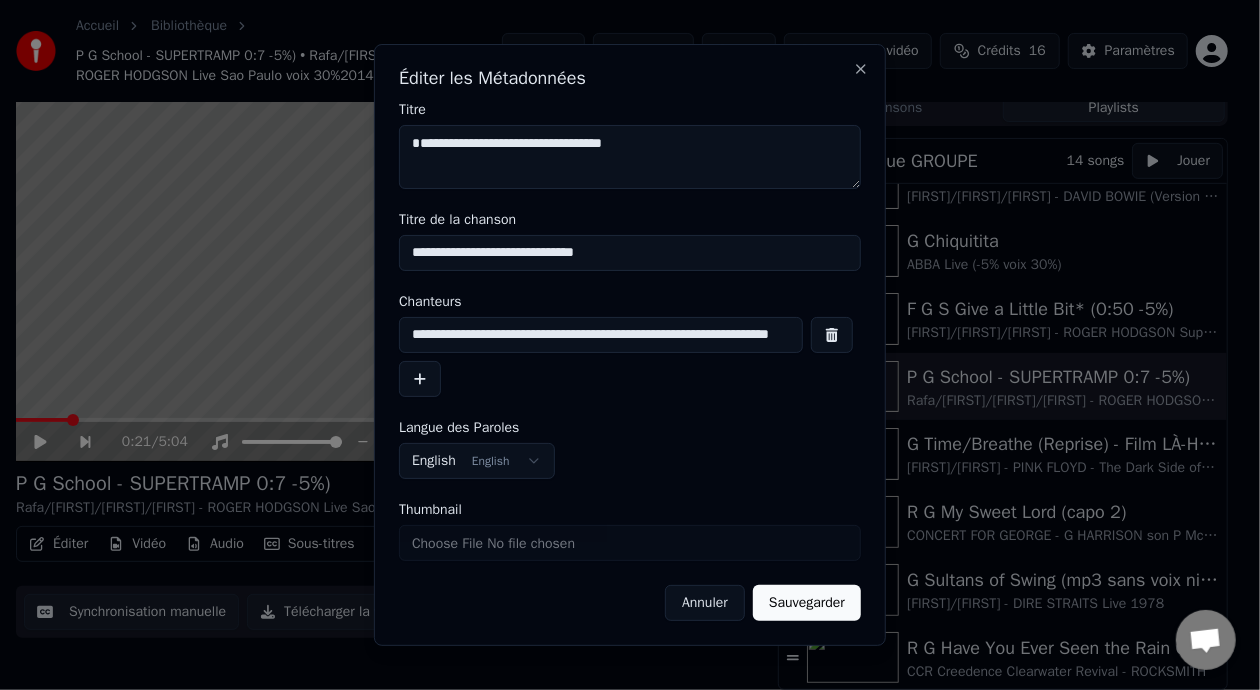scroll, scrollTop: 0, scrollLeft: 107, axis: horizontal 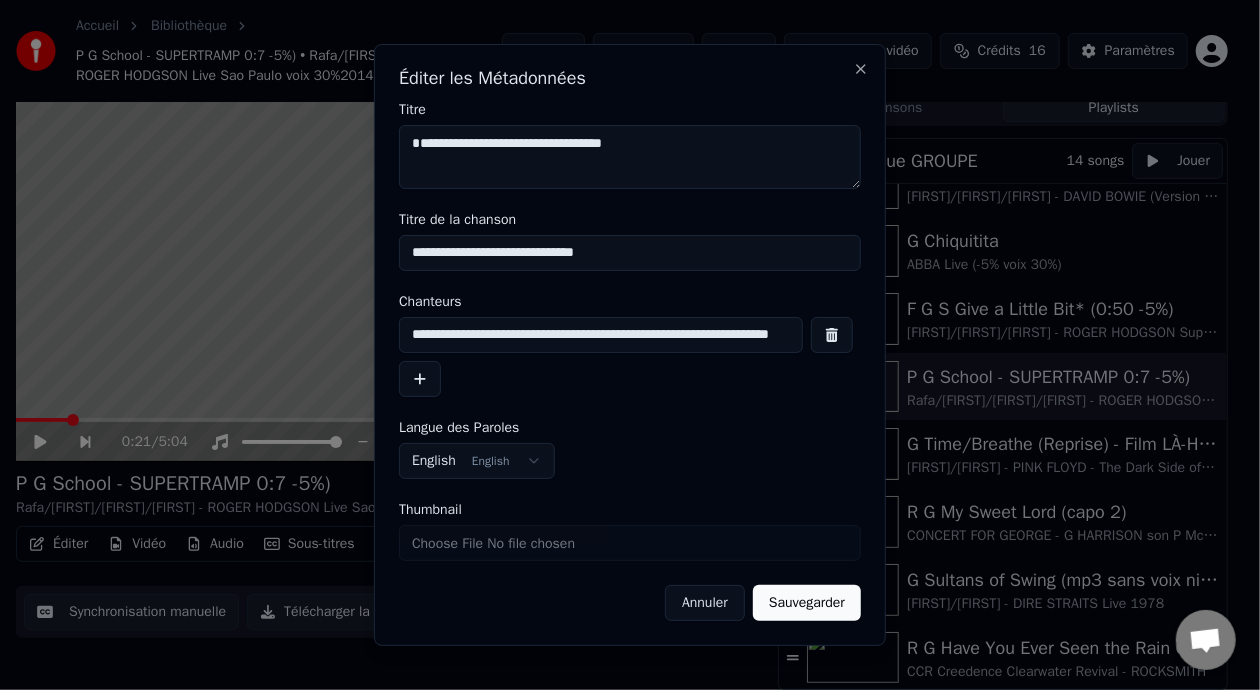 type on "**********" 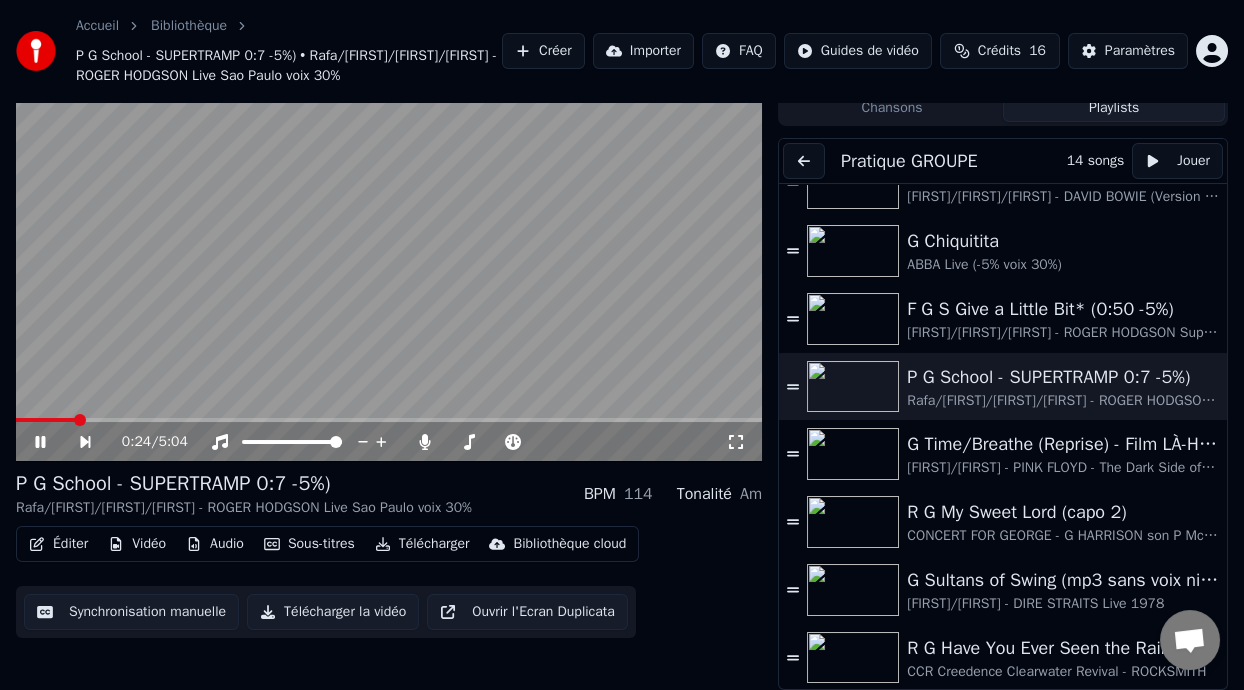 scroll, scrollTop: 79, scrollLeft: 0, axis: vertical 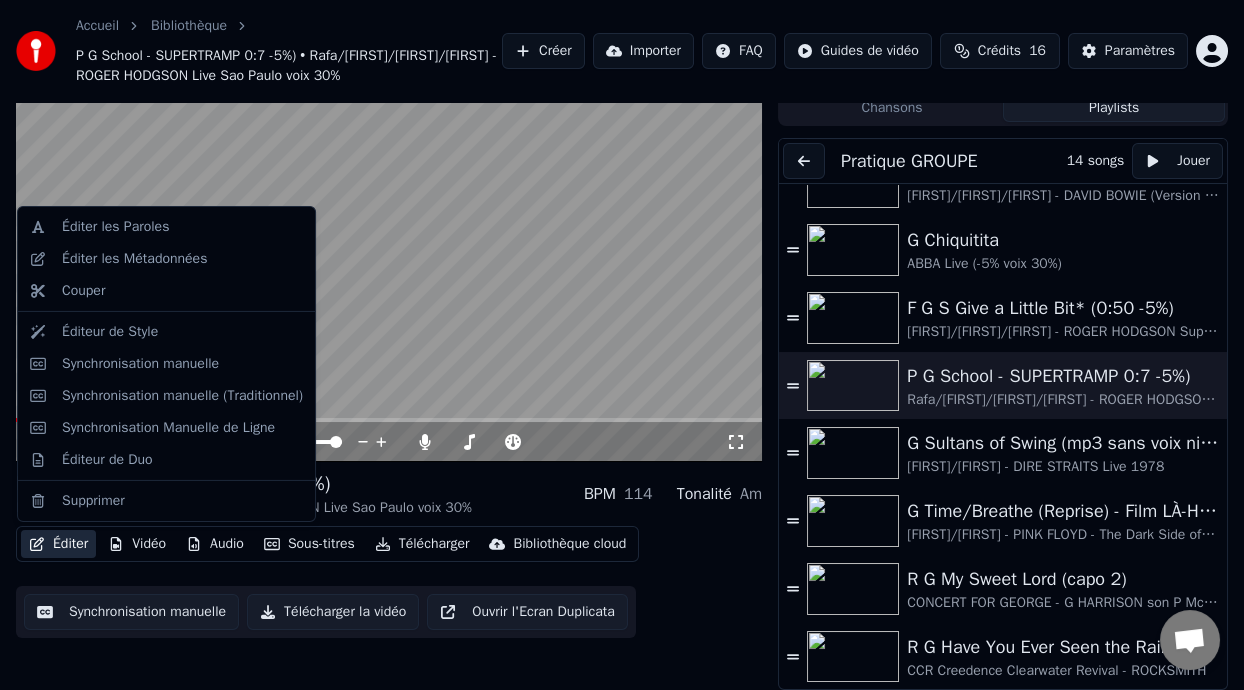 click on "Éditer" at bounding box center [58, 544] 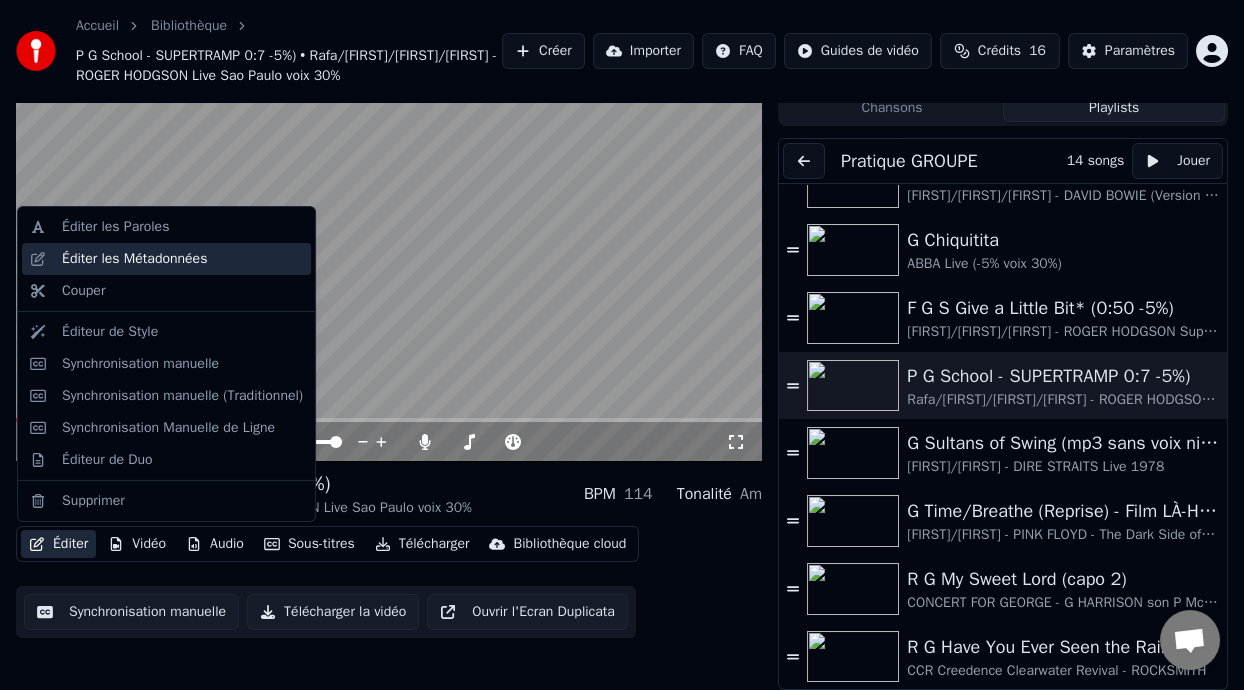 click on "Éditer les Métadonnées" at bounding box center [182, 259] 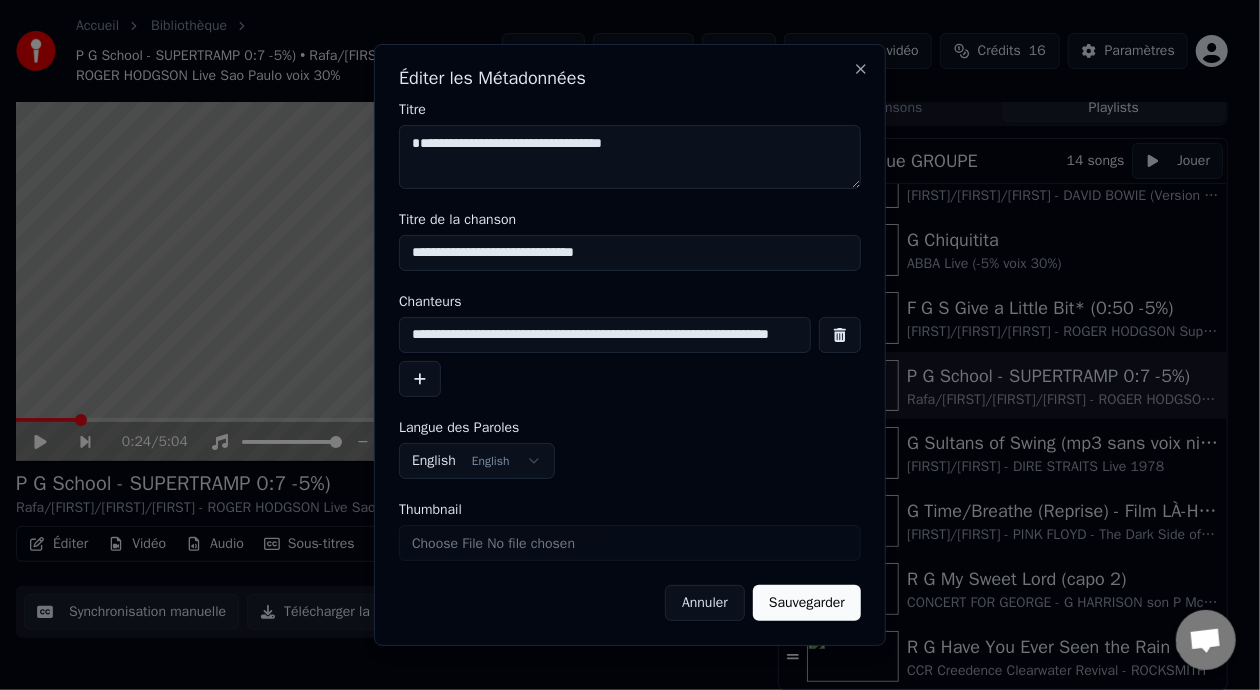 click on "**********" at bounding box center [630, 253] 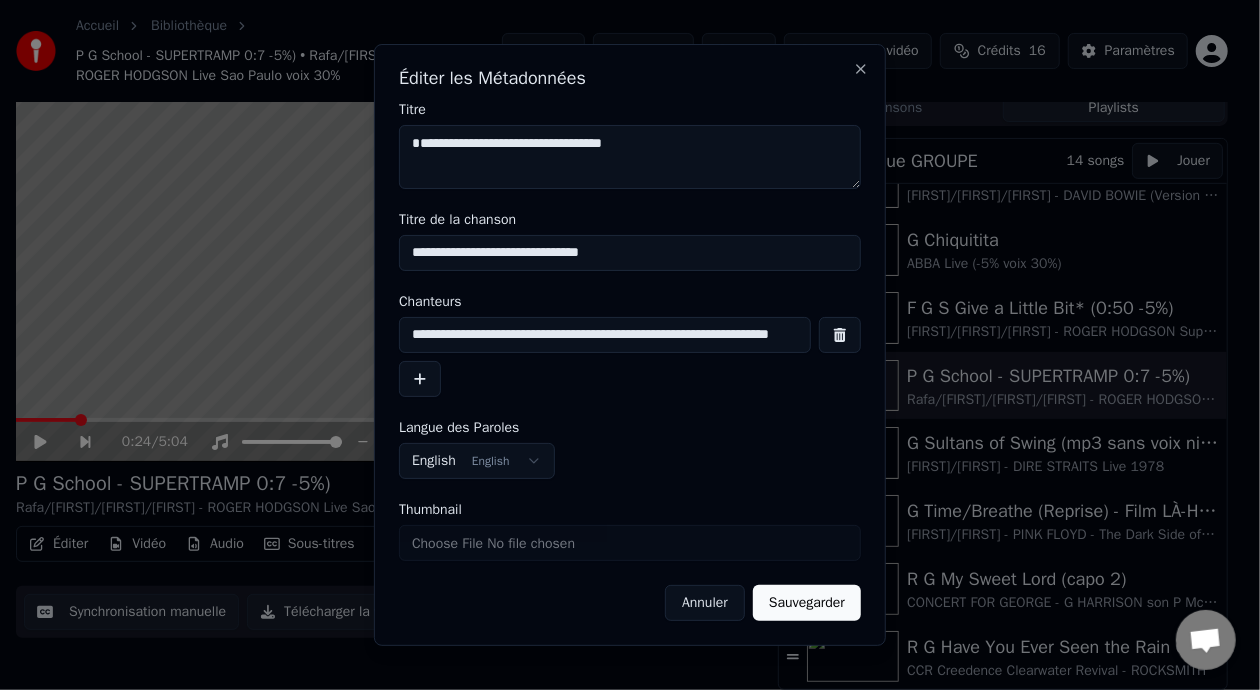 type on "**********" 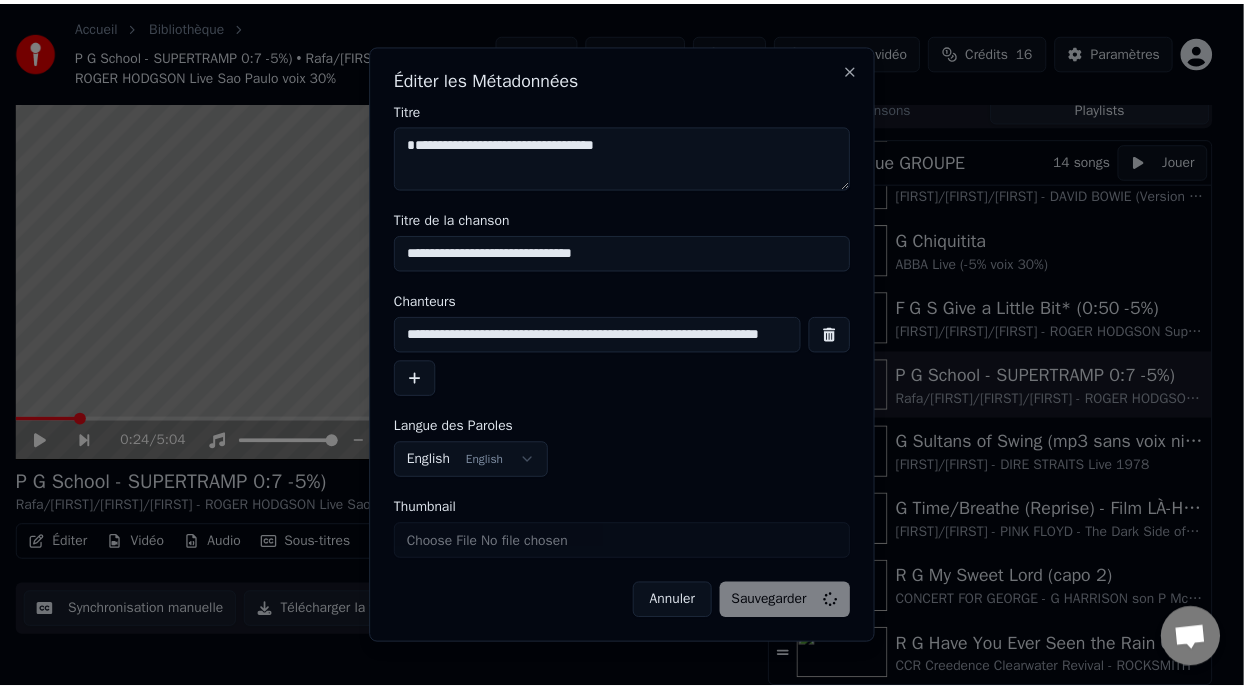 scroll, scrollTop: 79, scrollLeft: 0, axis: vertical 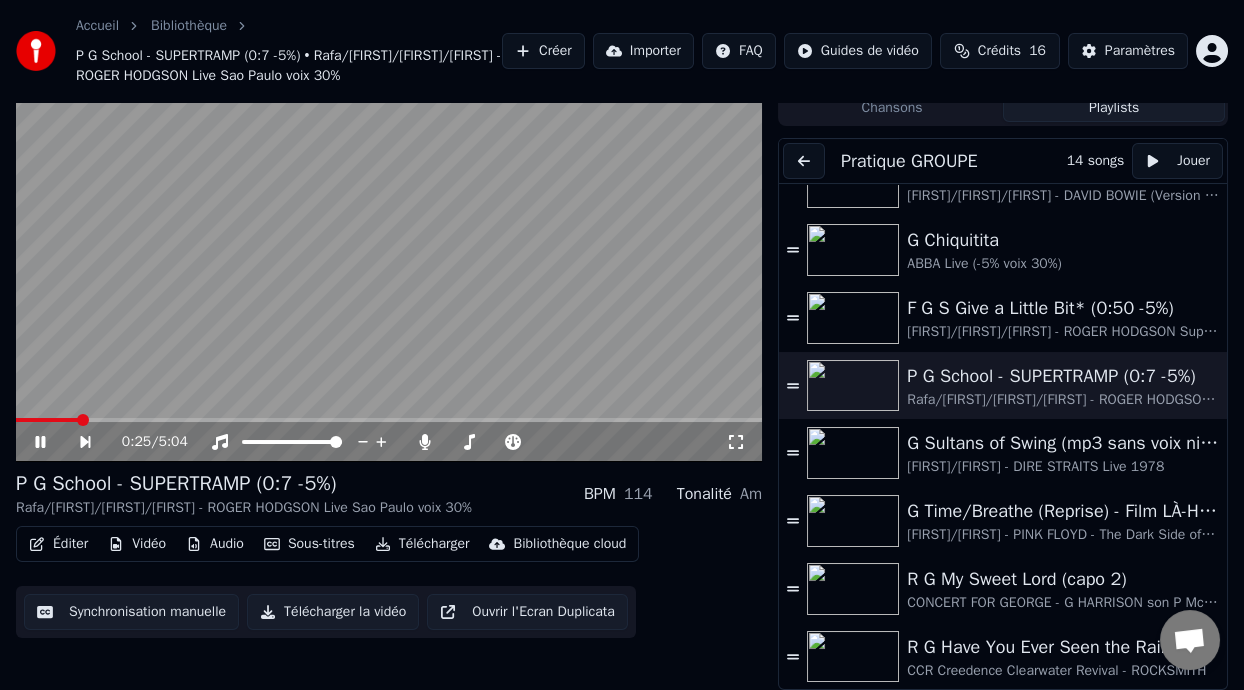 click 